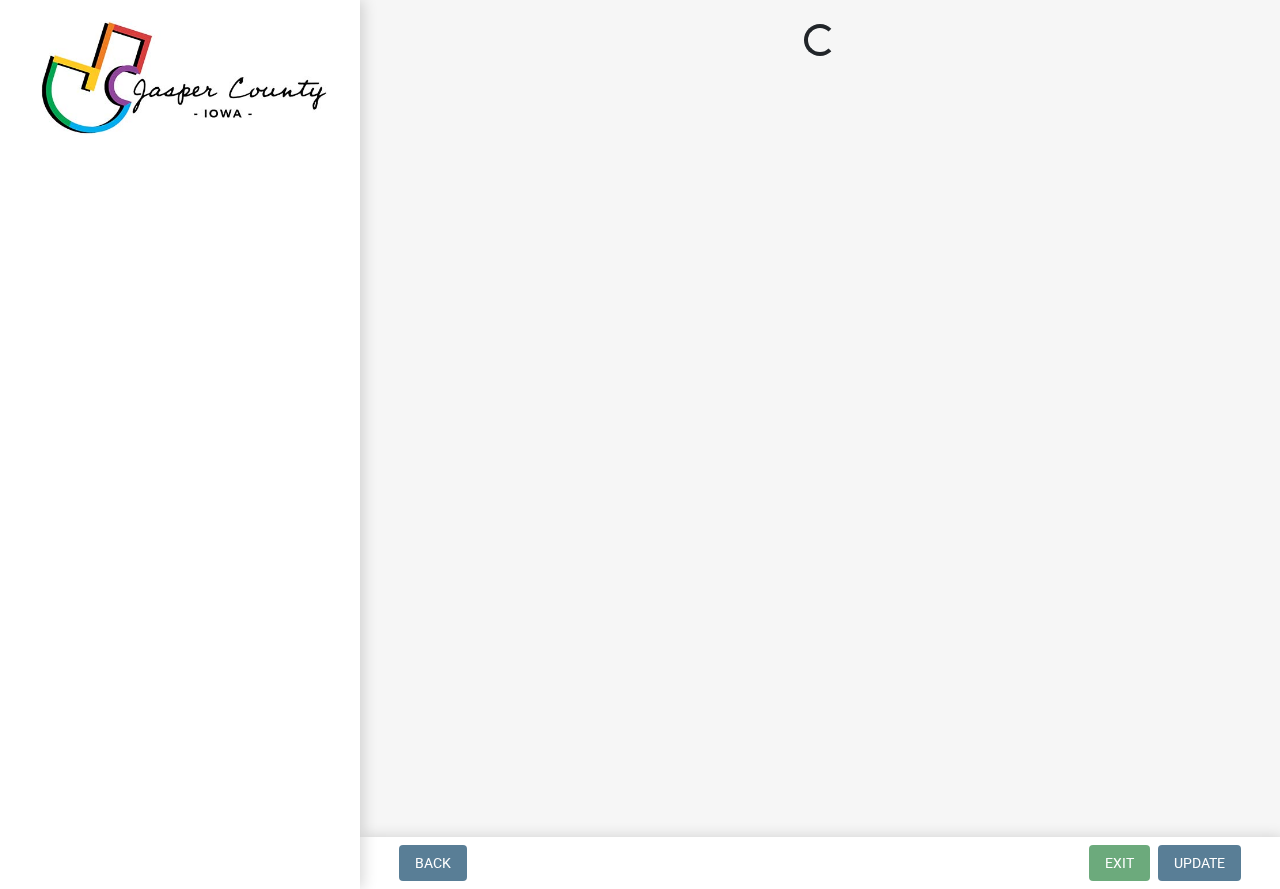scroll, scrollTop: 0, scrollLeft: 0, axis: both 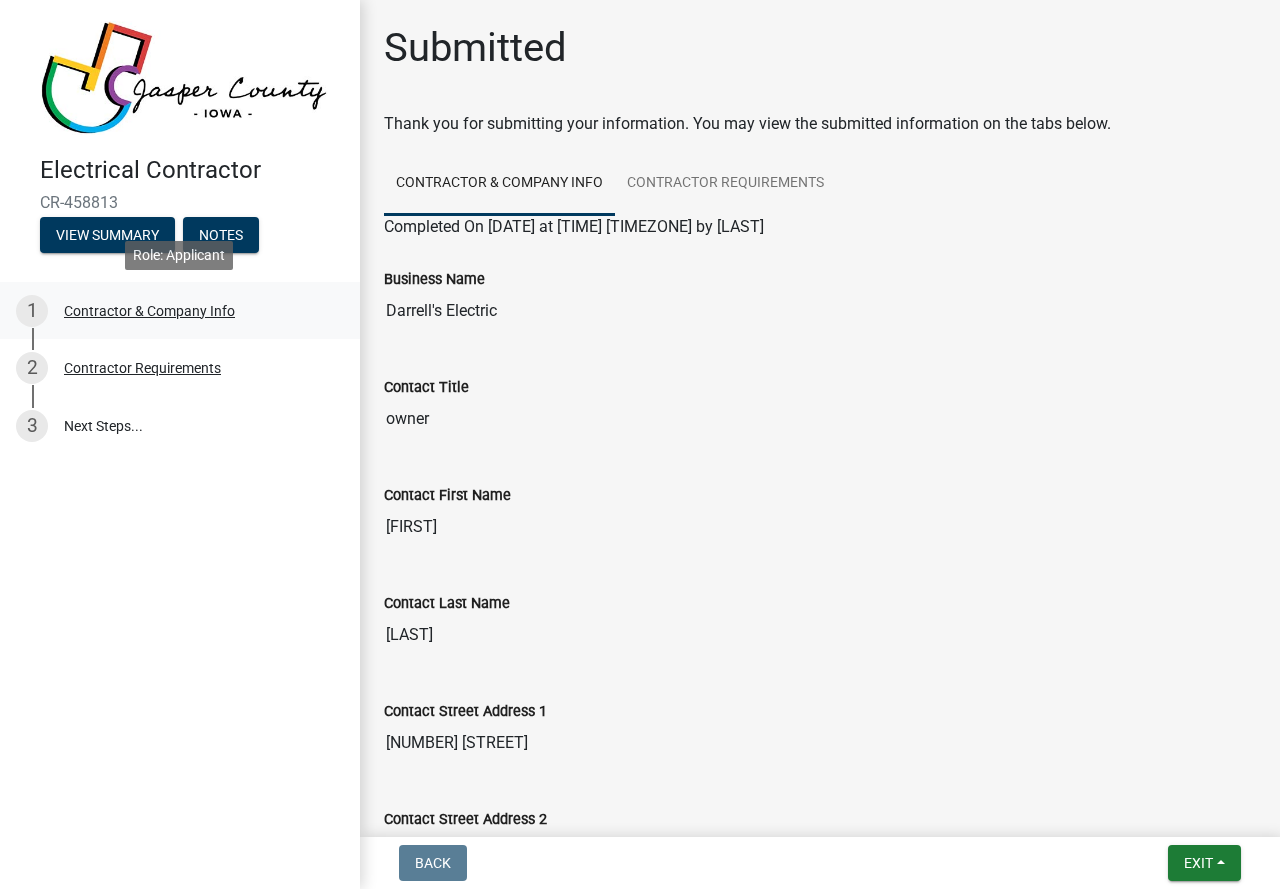 click on "Contractor & Company Info" at bounding box center [149, 311] 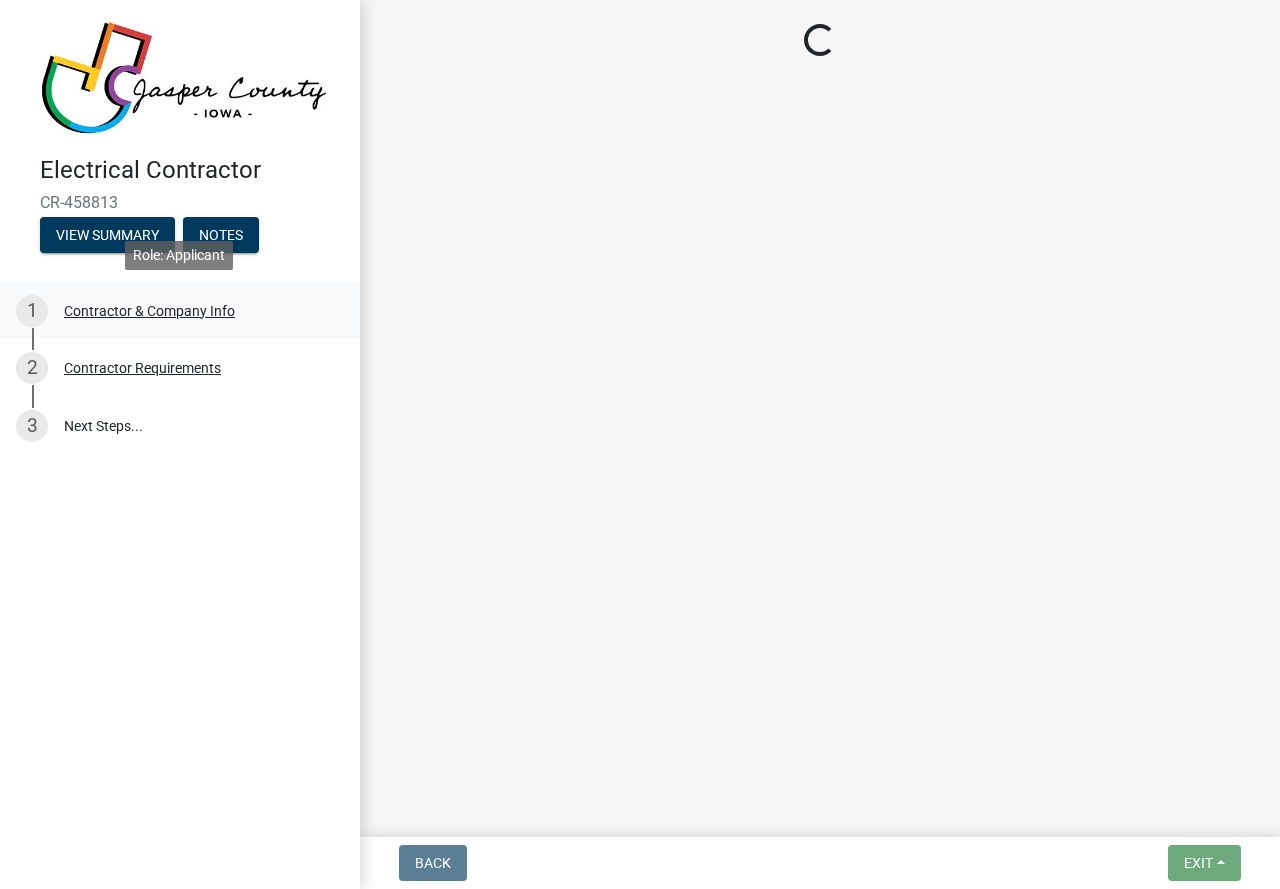 select on "Ia" 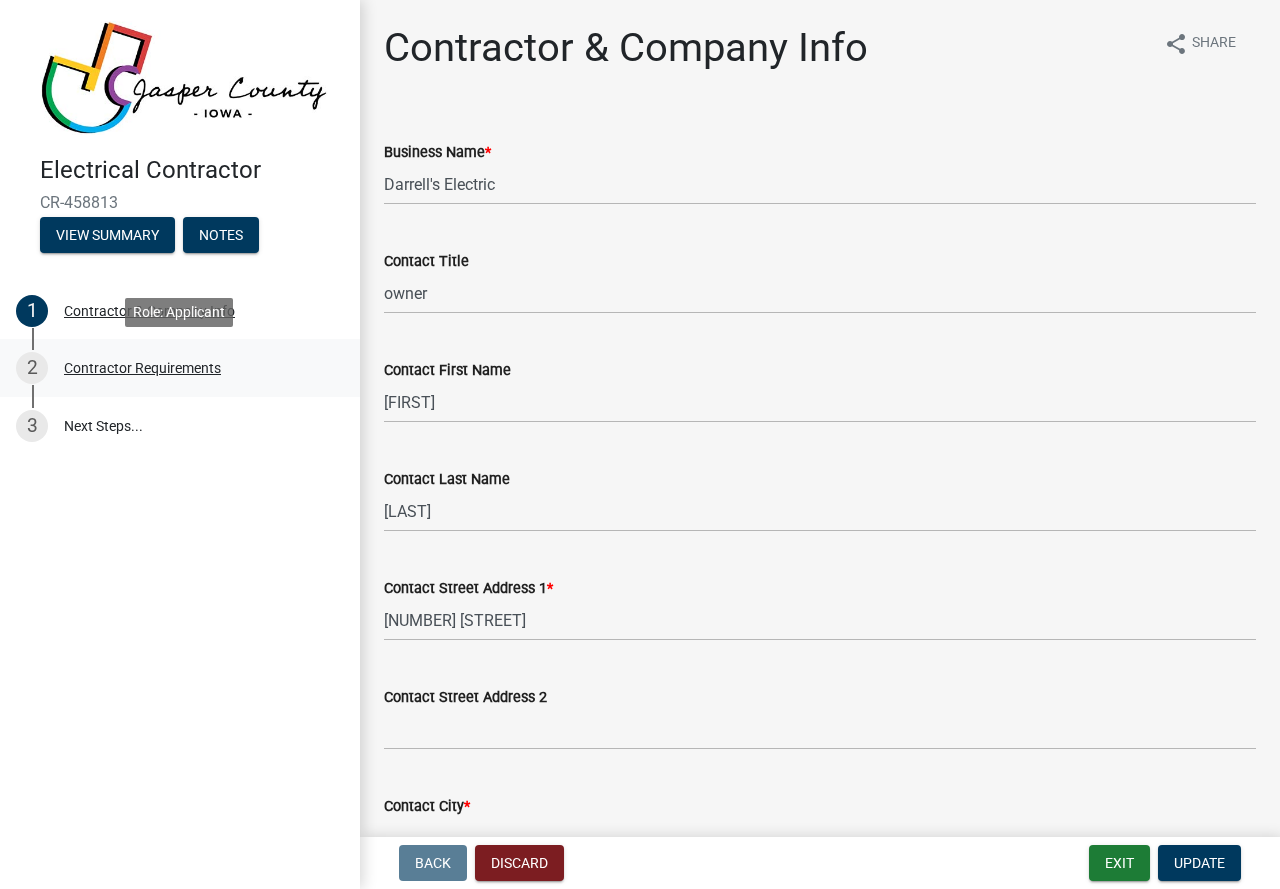 click on "Contractor Requirements" at bounding box center [142, 368] 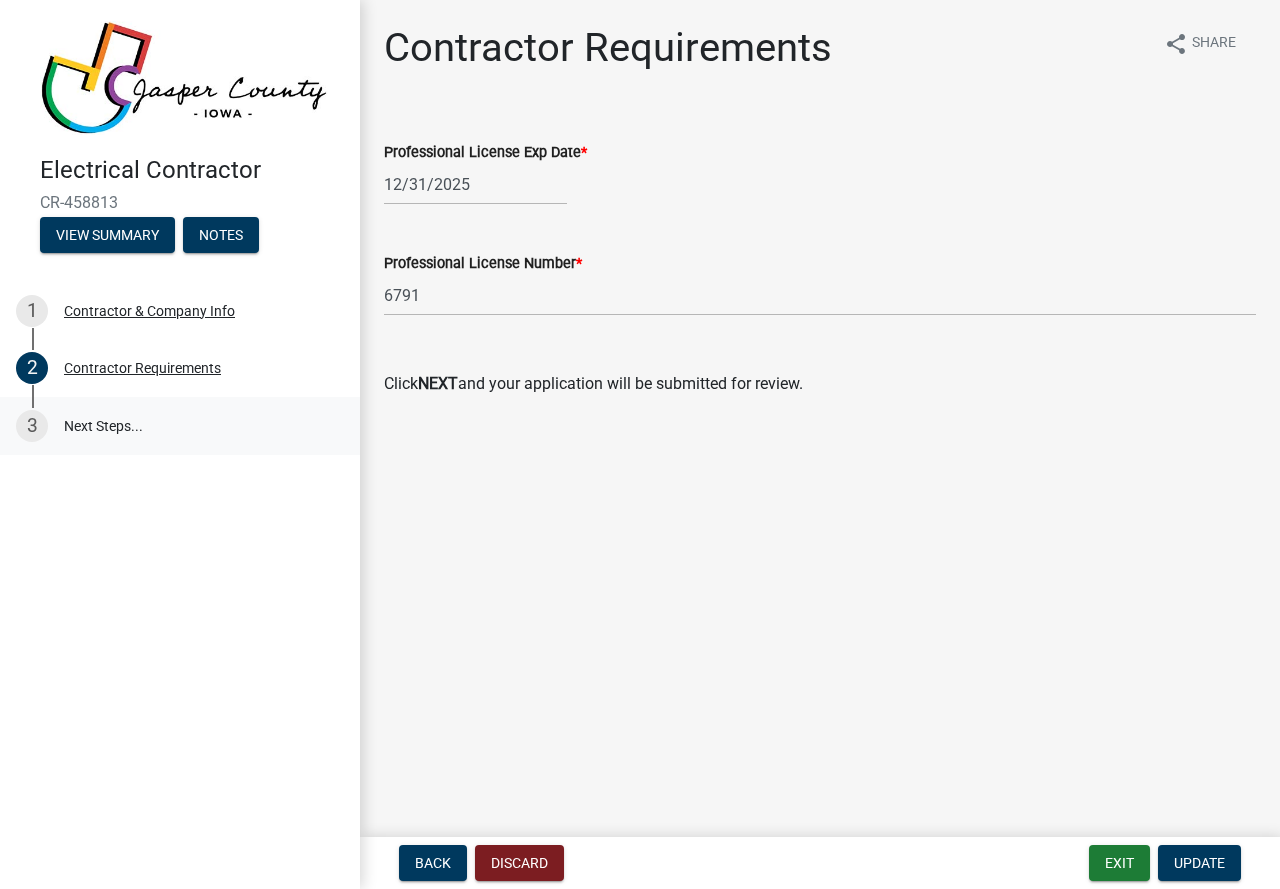 click on "3   Next Steps..." at bounding box center (180, 426) 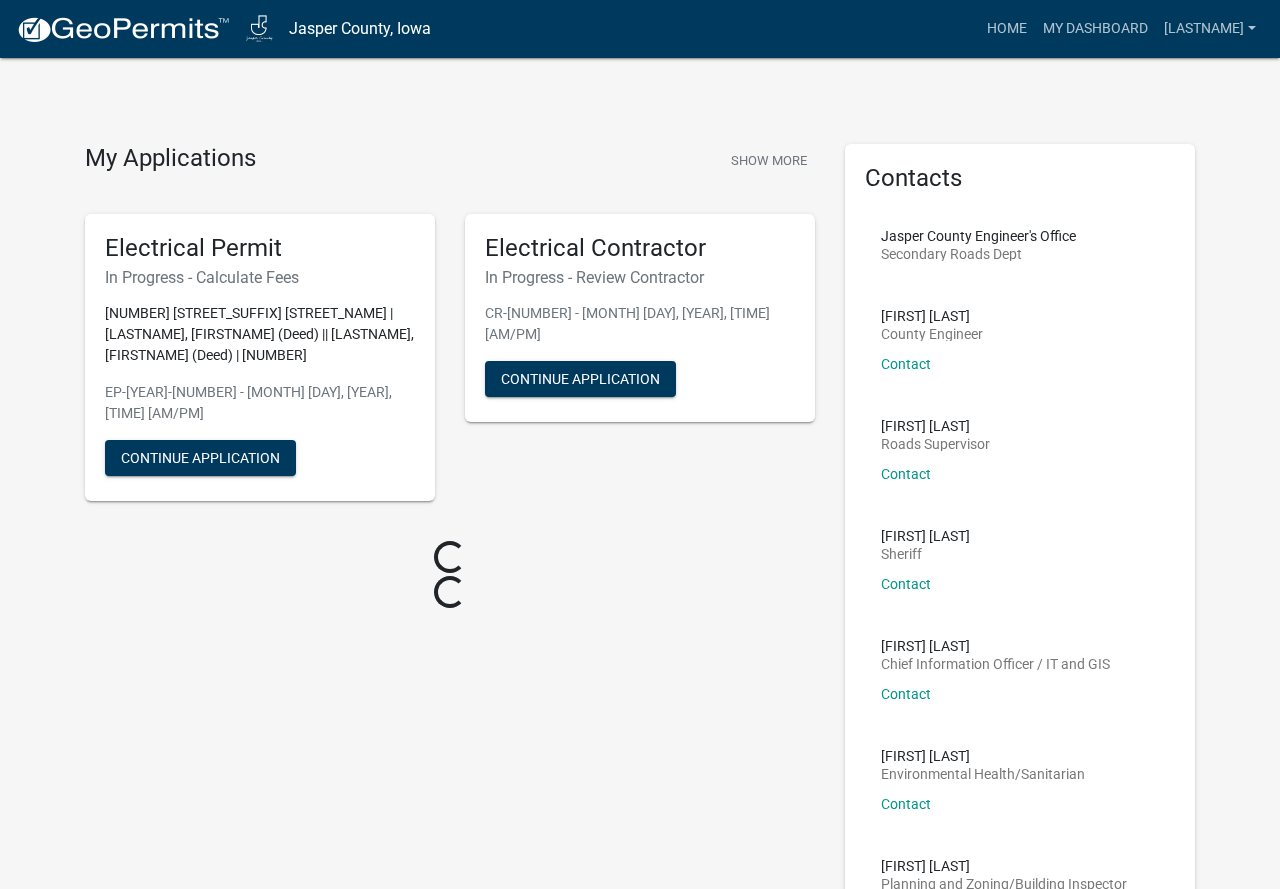 scroll, scrollTop: 0, scrollLeft: 0, axis: both 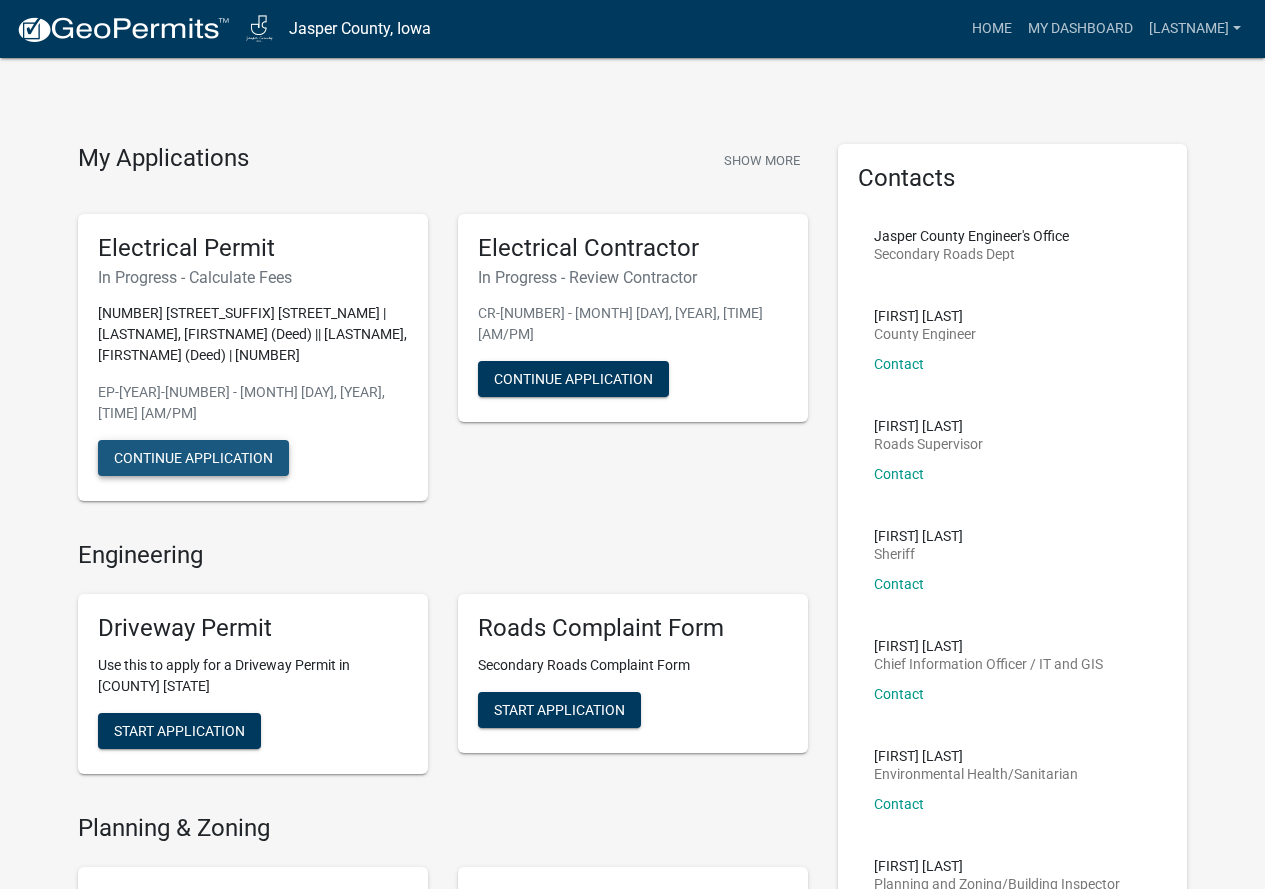 click on "Continue Application" 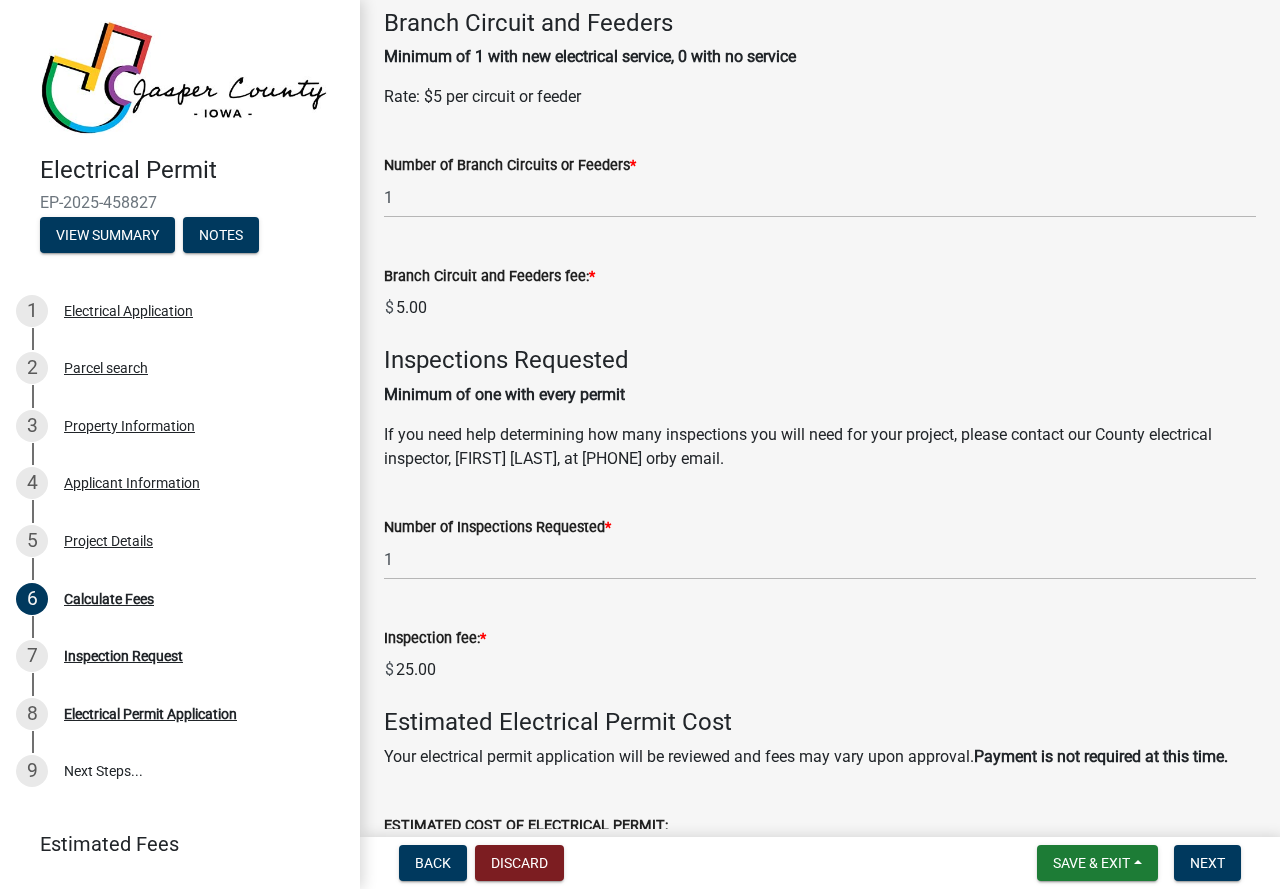 scroll, scrollTop: 1136, scrollLeft: 0, axis: vertical 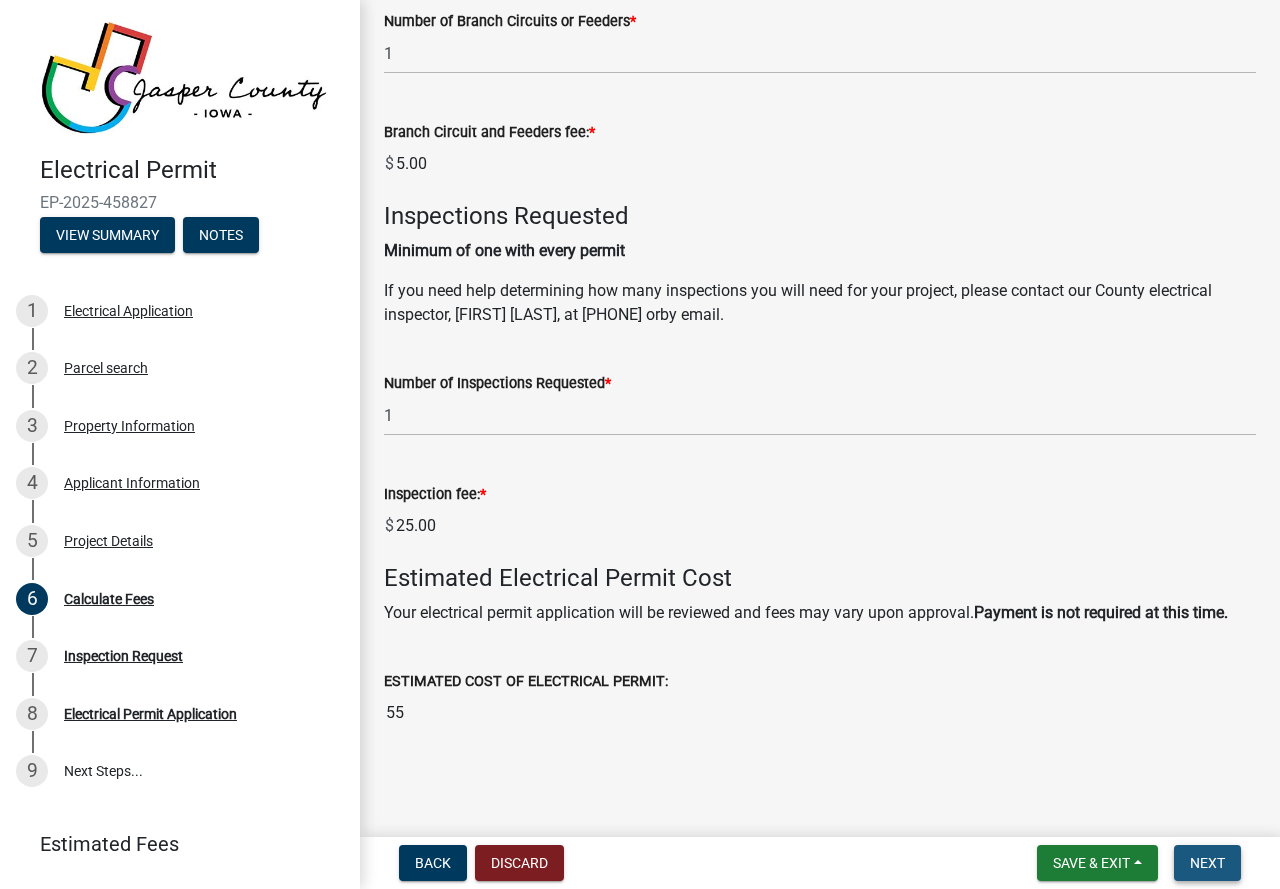 click on "Next" at bounding box center (1207, 863) 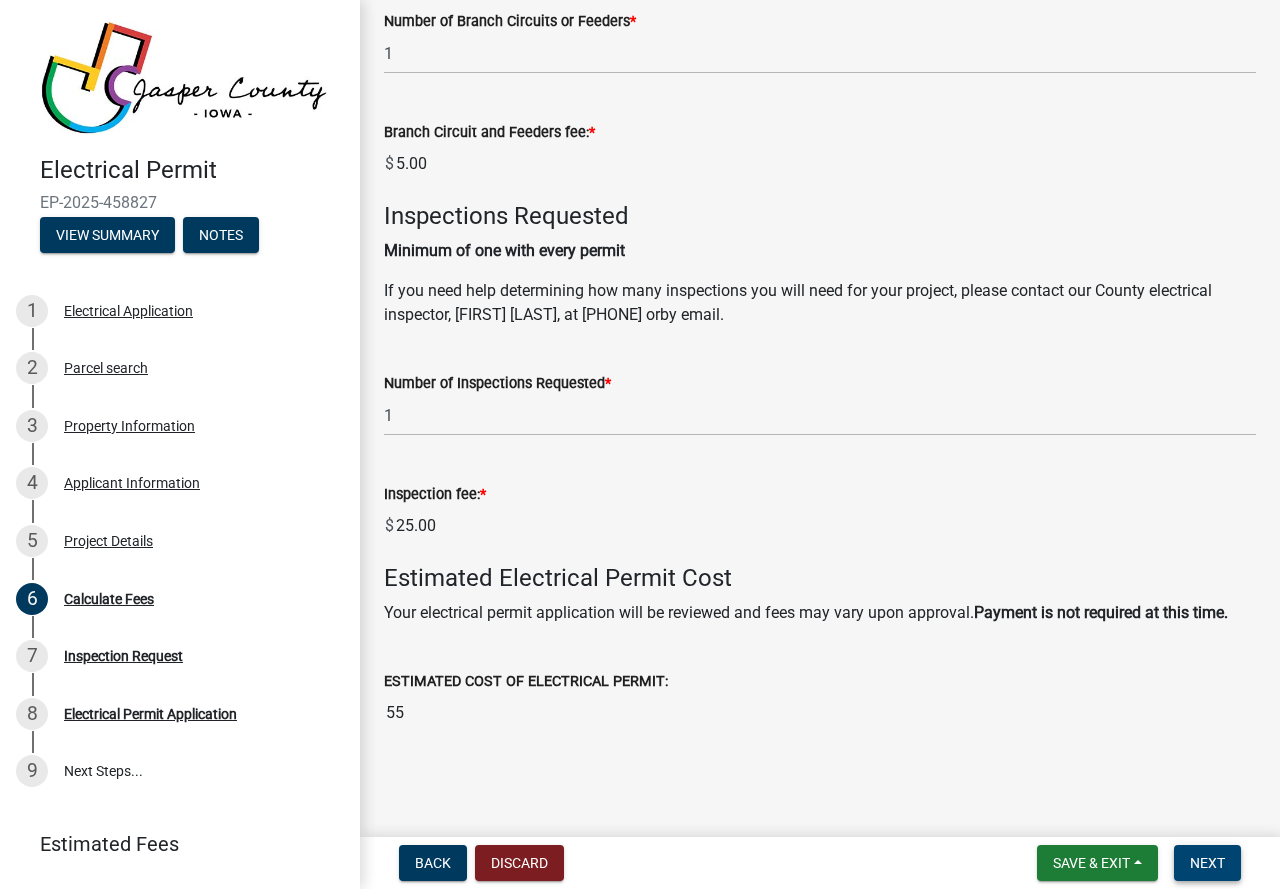click on "Next" at bounding box center [1207, 863] 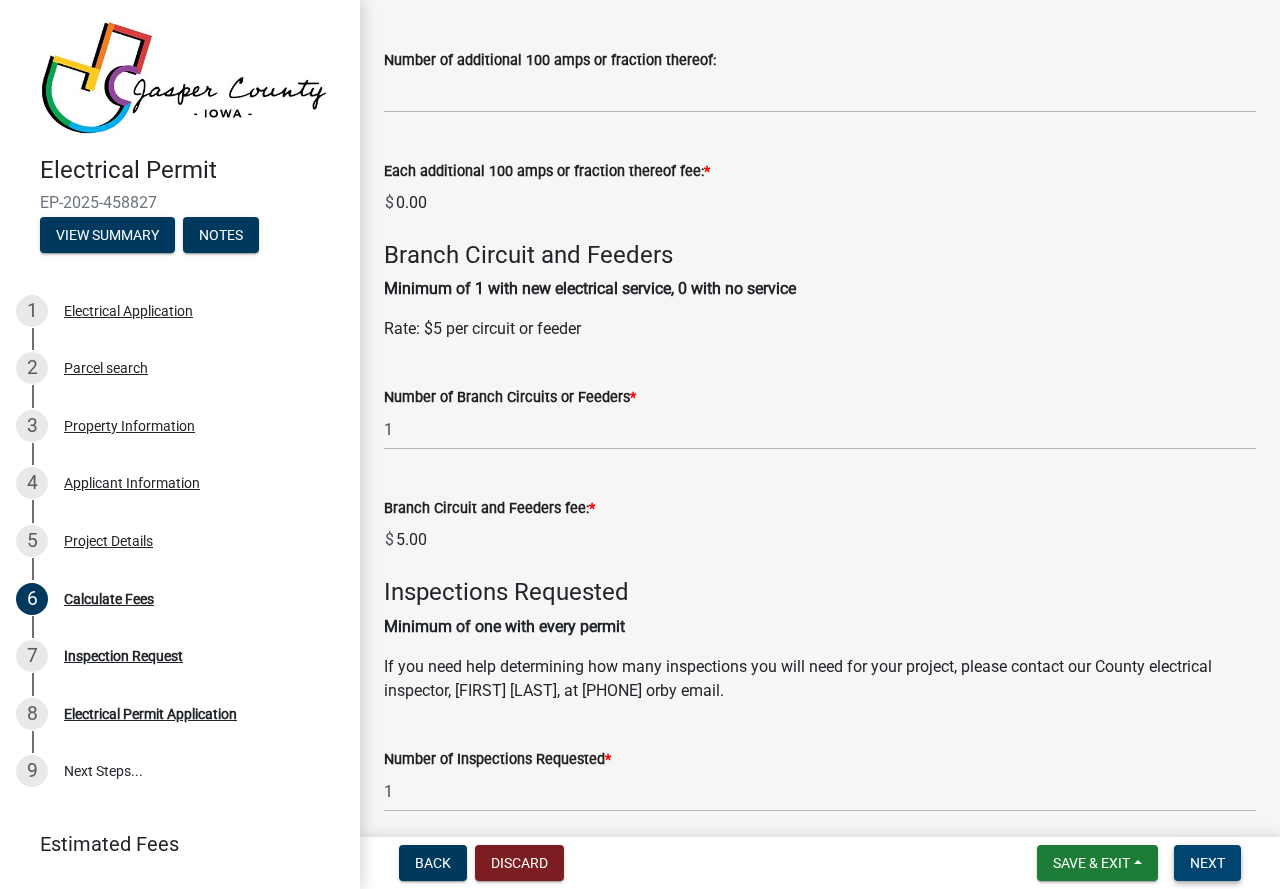 scroll, scrollTop: 1176, scrollLeft: 0, axis: vertical 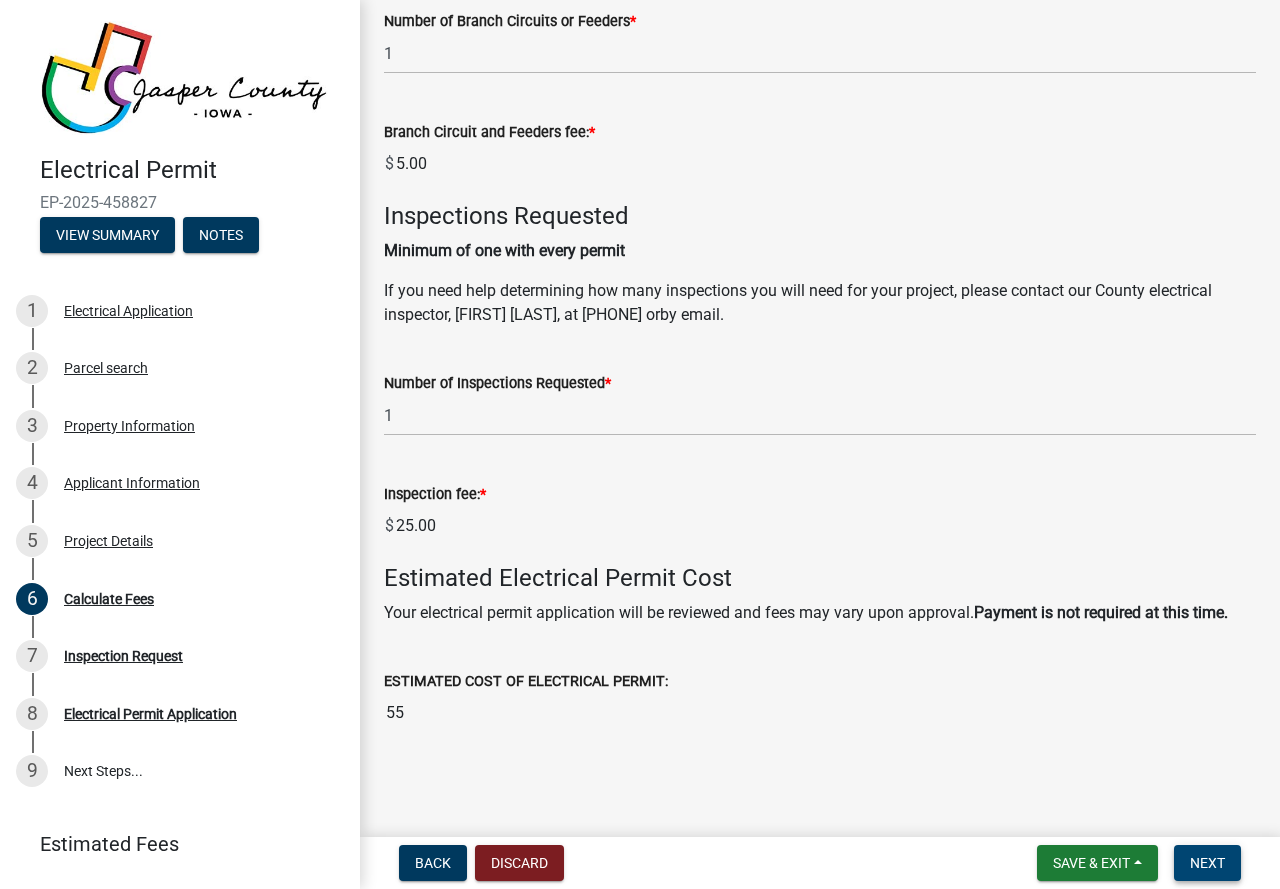 click on "Next" at bounding box center (1207, 863) 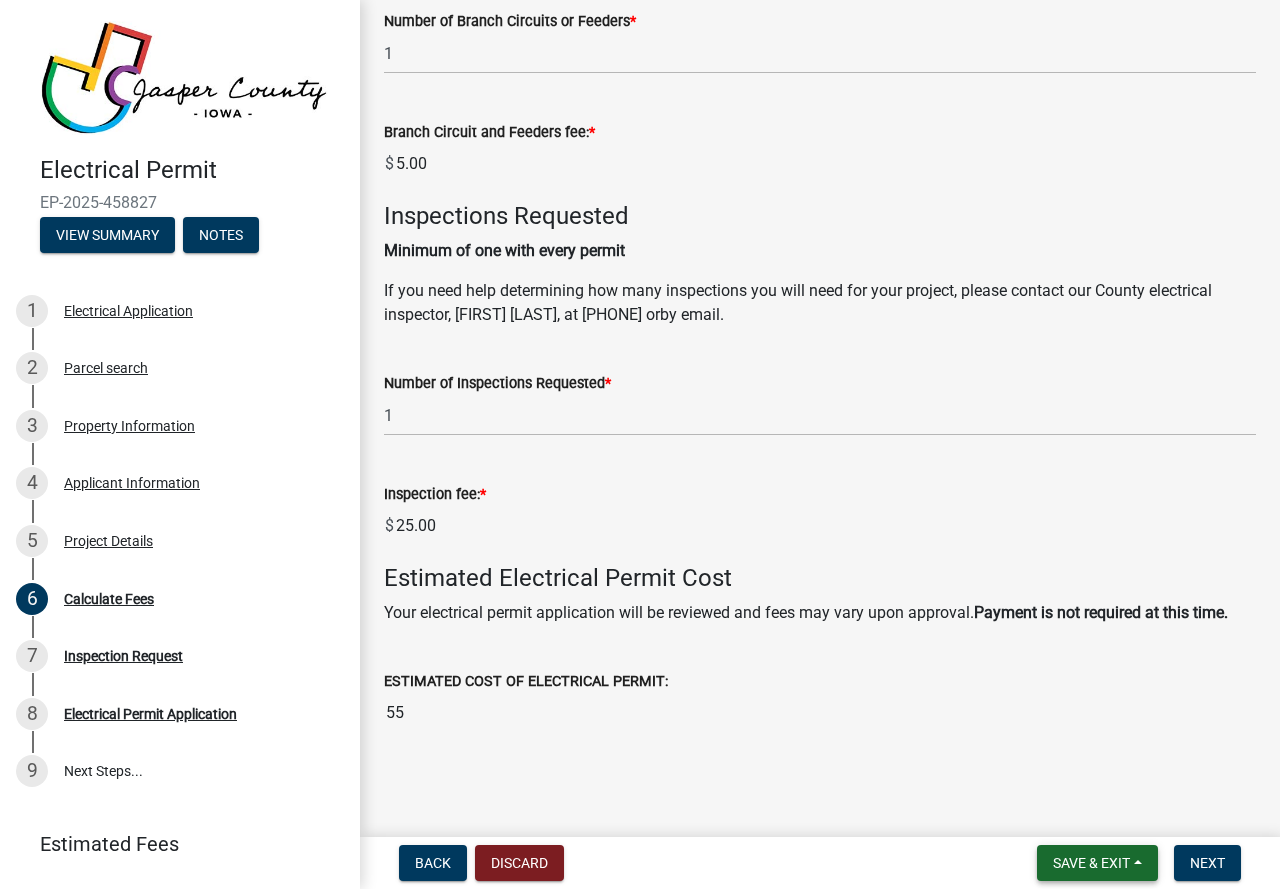 click on "Save & Exit" at bounding box center [1091, 863] 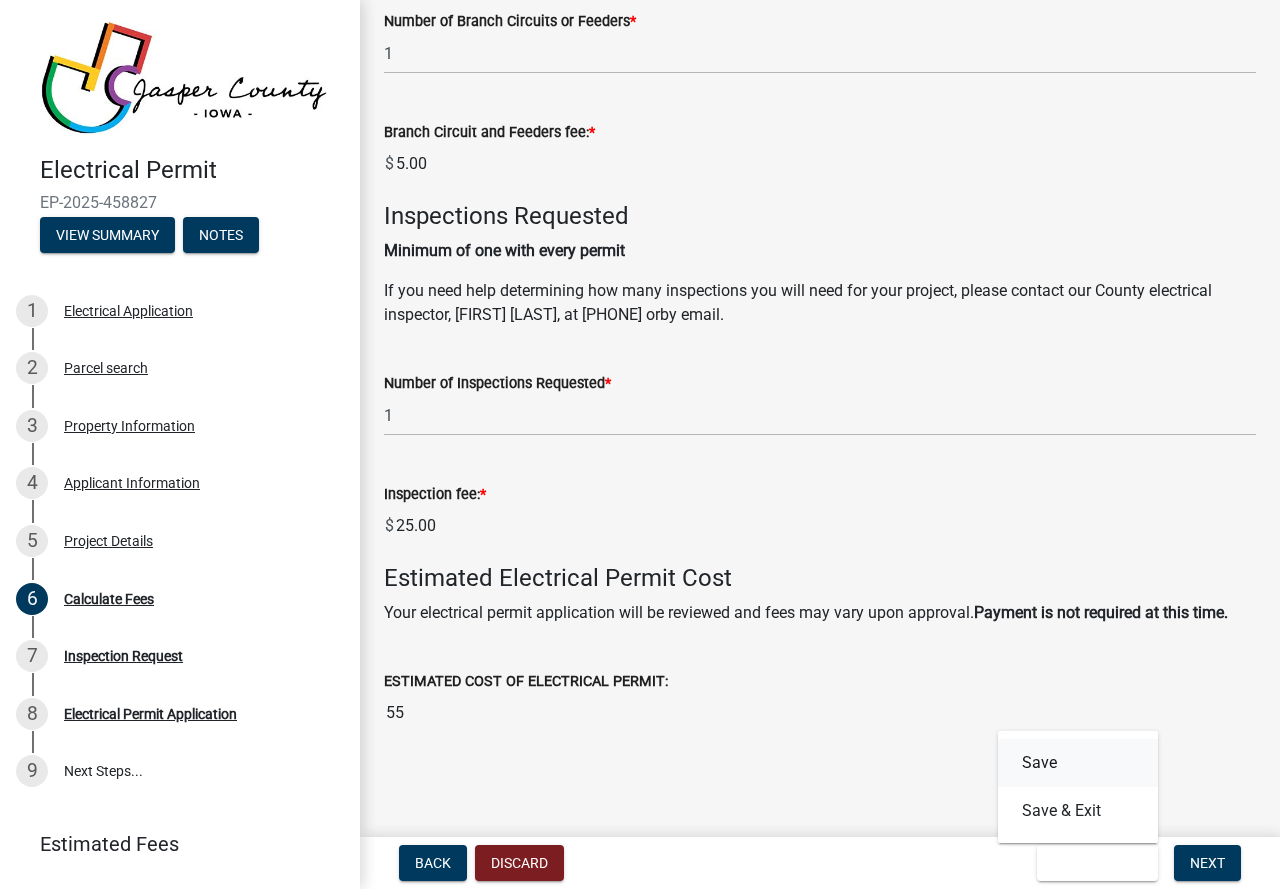 click on "Save" at bounding box center (1078, 763) 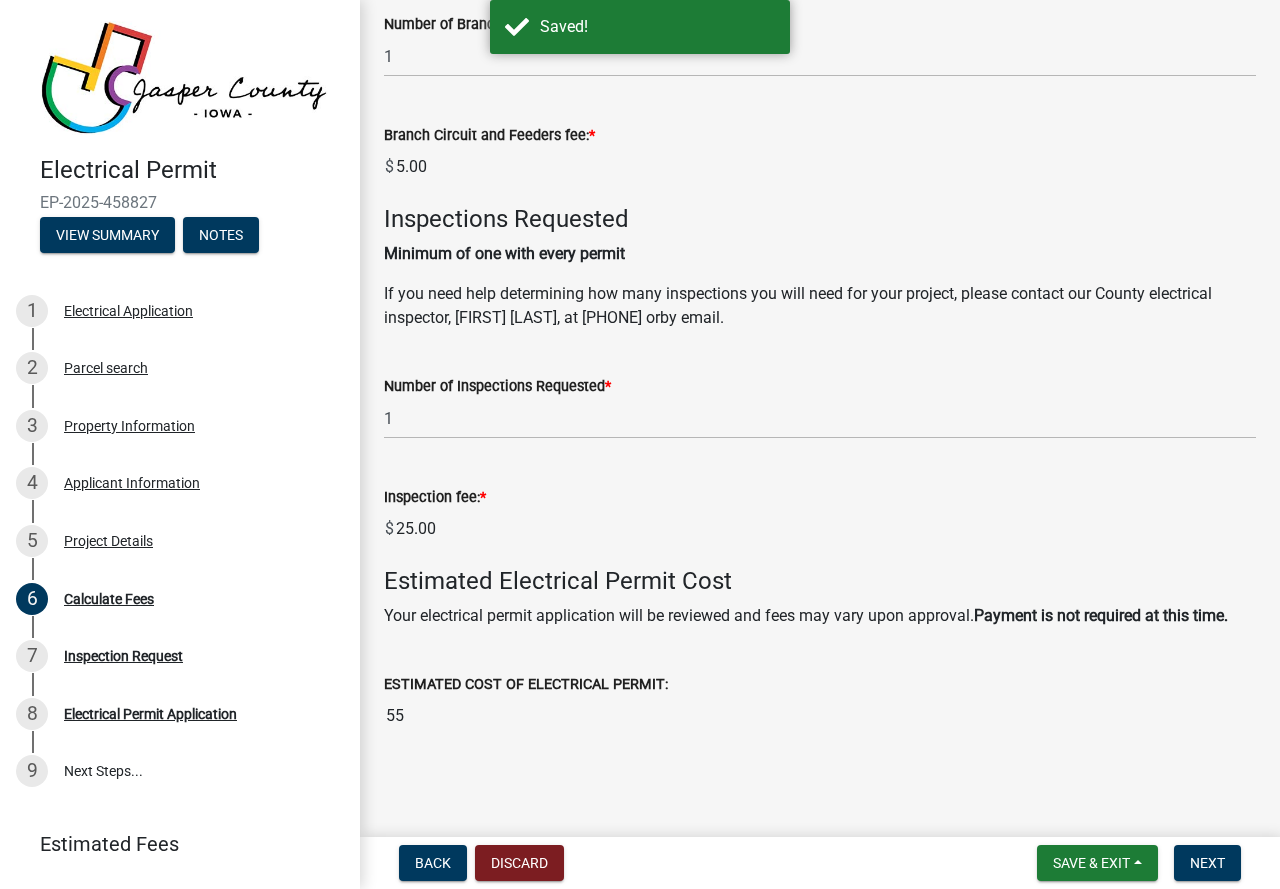 scroll, scrollTop: 1136, scrollLeft: 0, axis: vertical 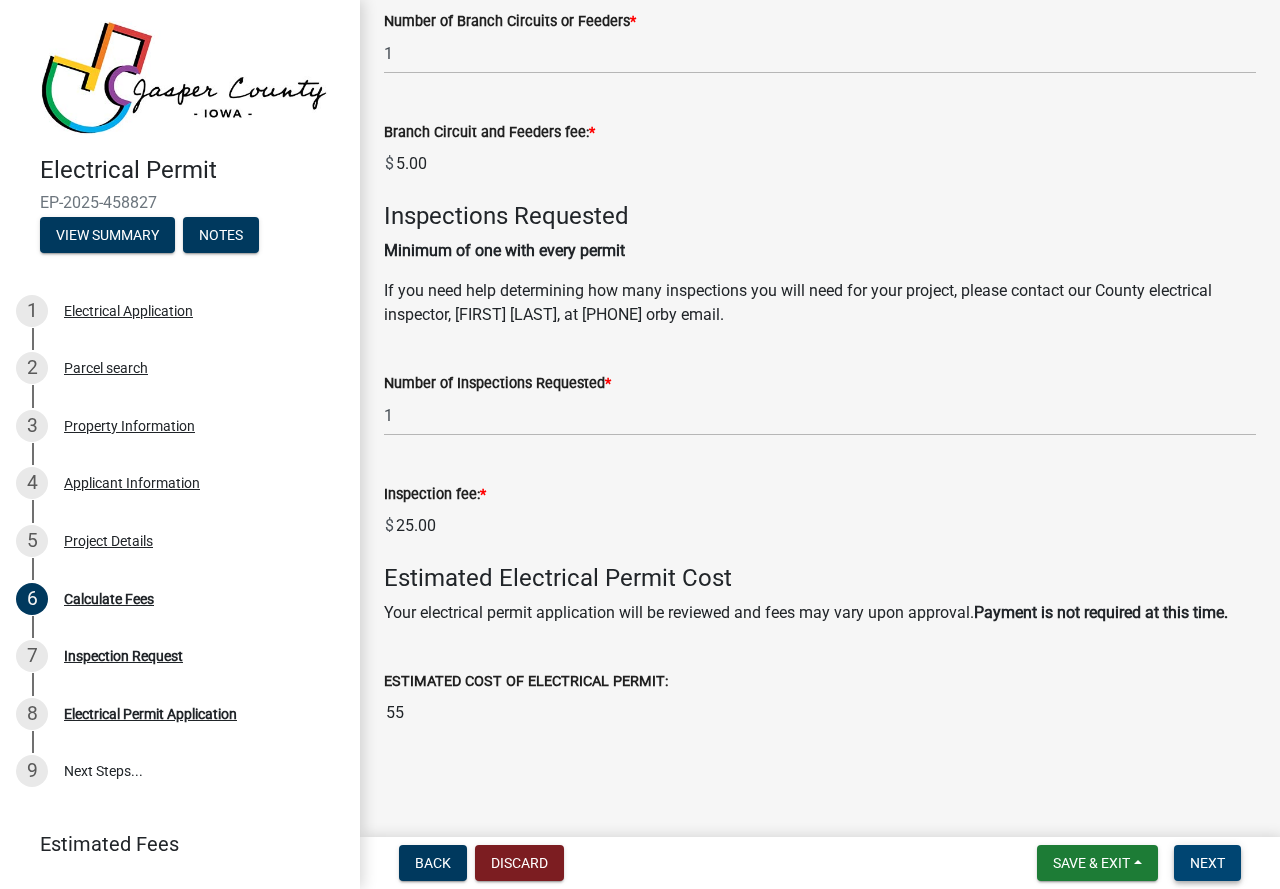 click on "Next" at bounding box center (1207, 863) 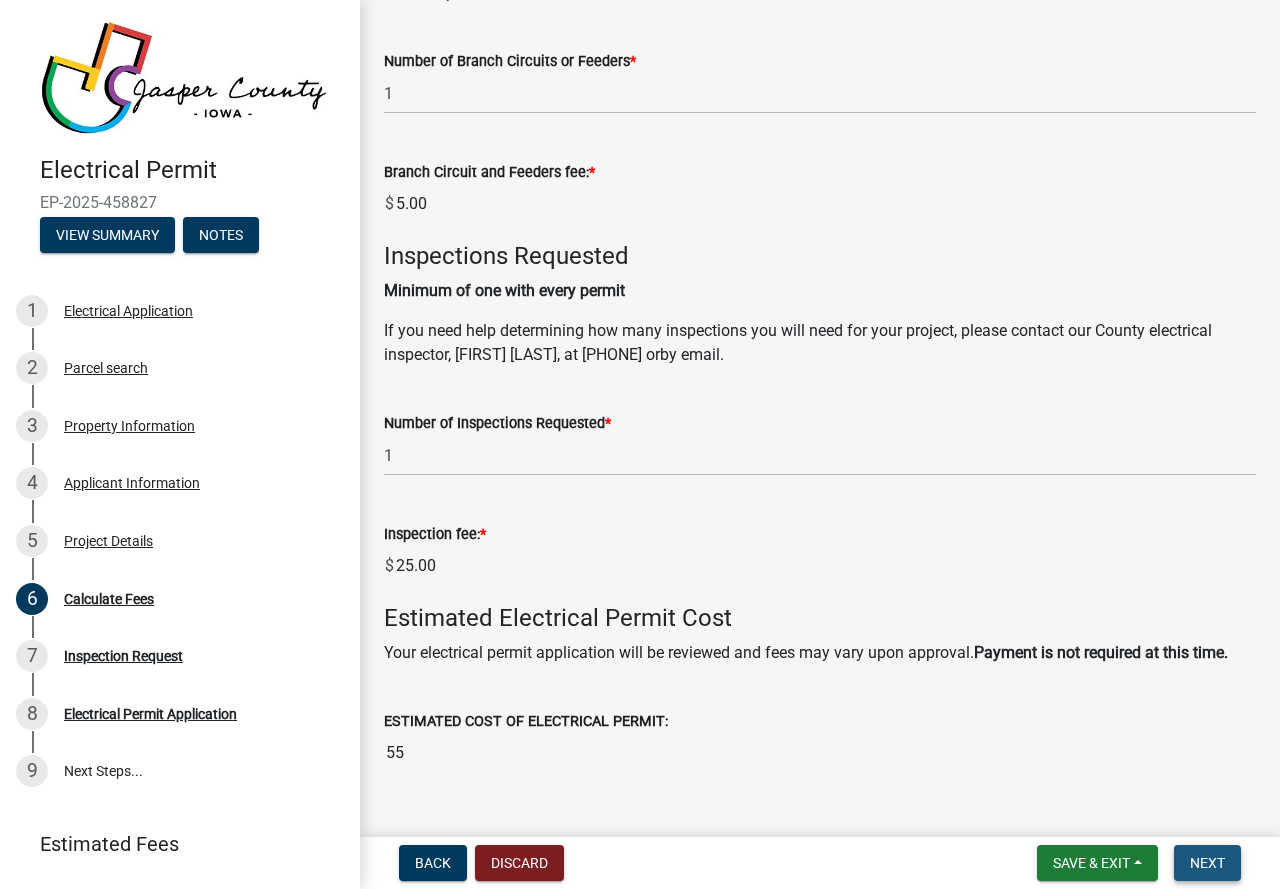 scroll, scrollTop: 1176, scrollLeft: 0, axis: vertical 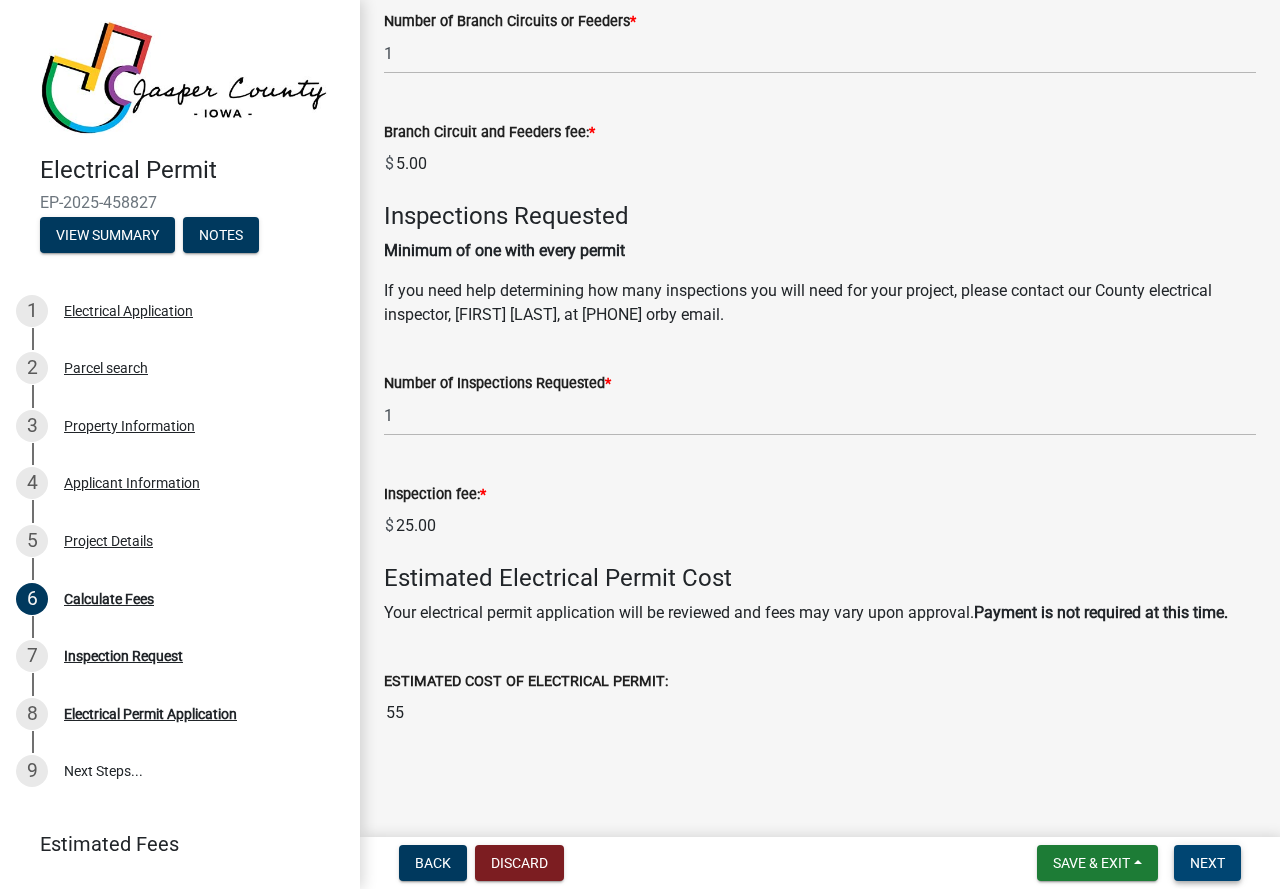 click on "Next" at bounding box center [1207, 863] 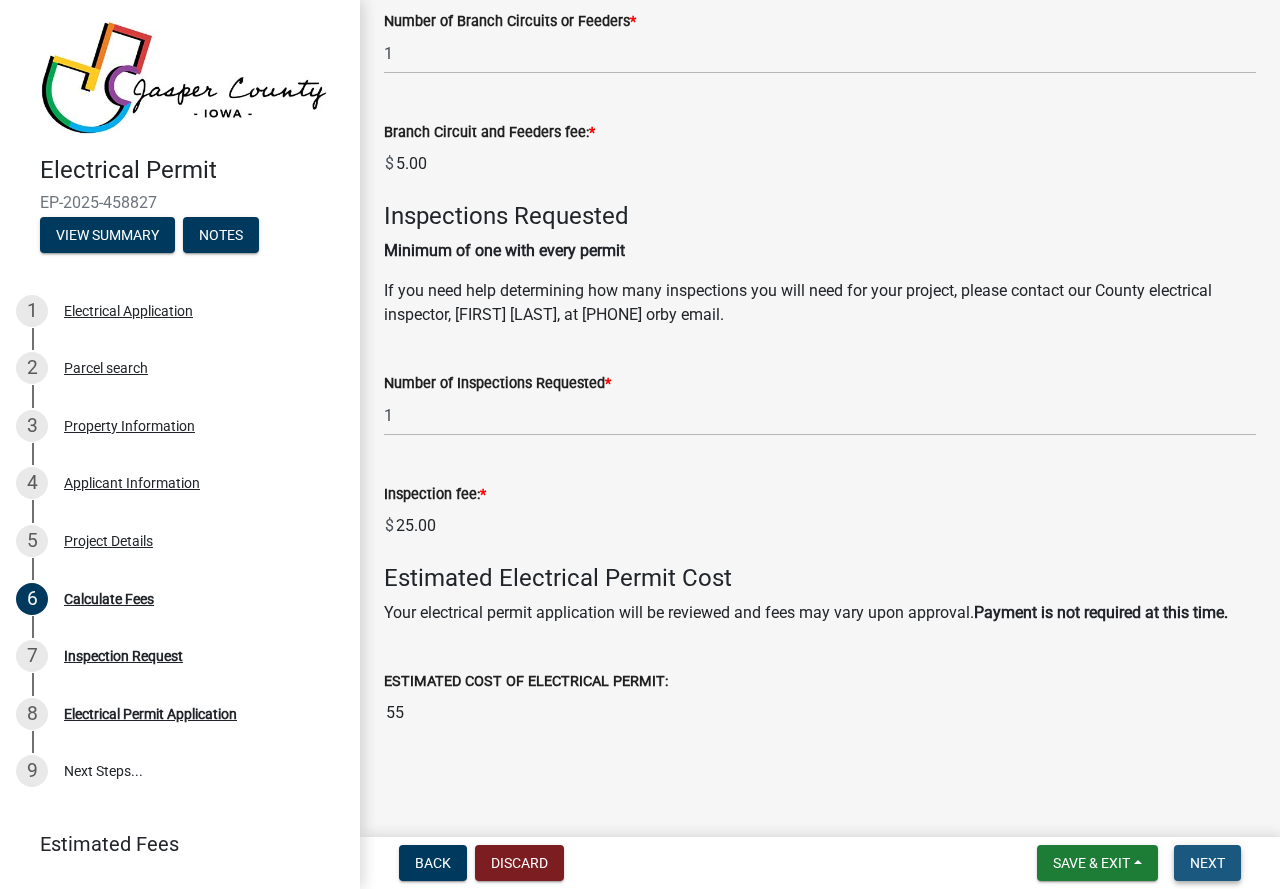click on "Next" at bounding box center [1207, 863] 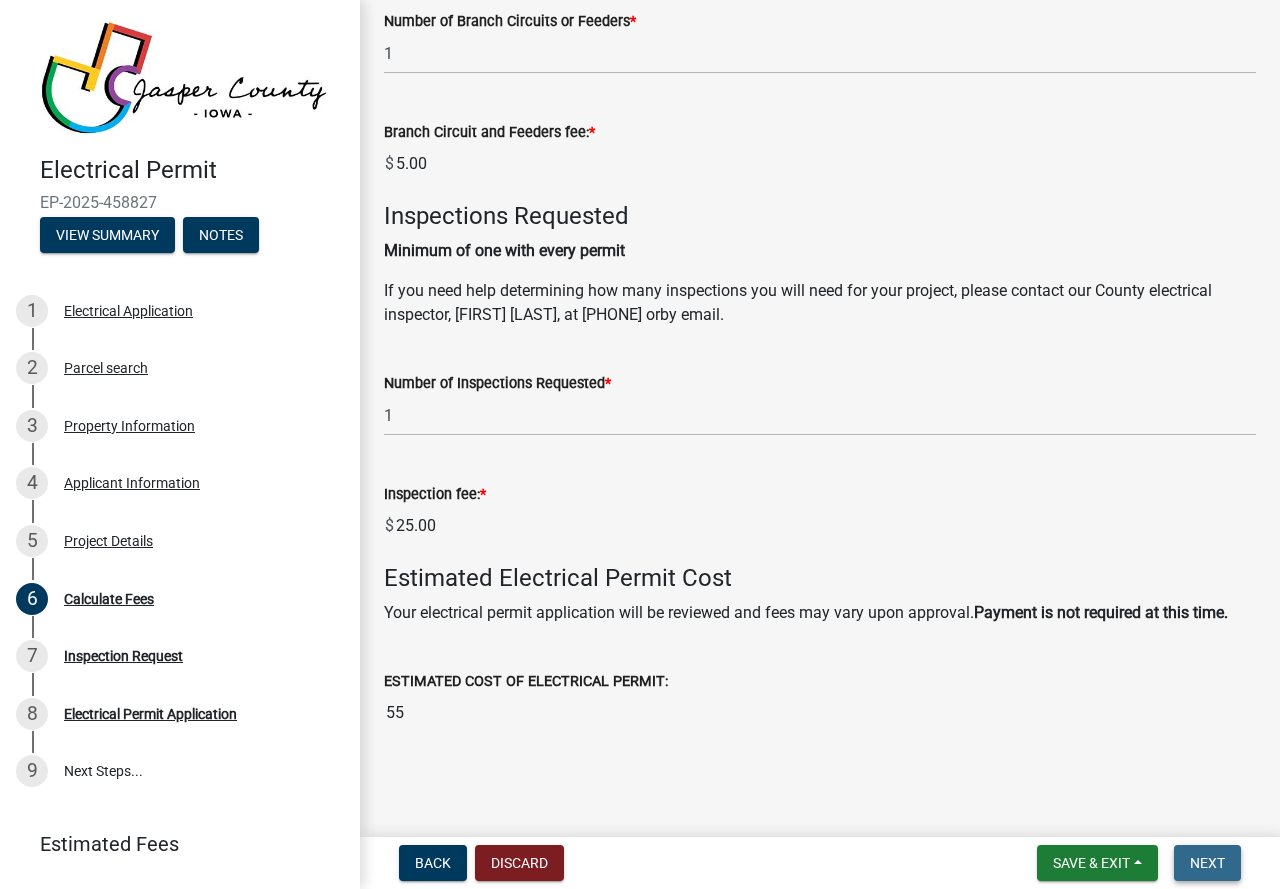 click on "Next" at bounding box center [1207, 863] 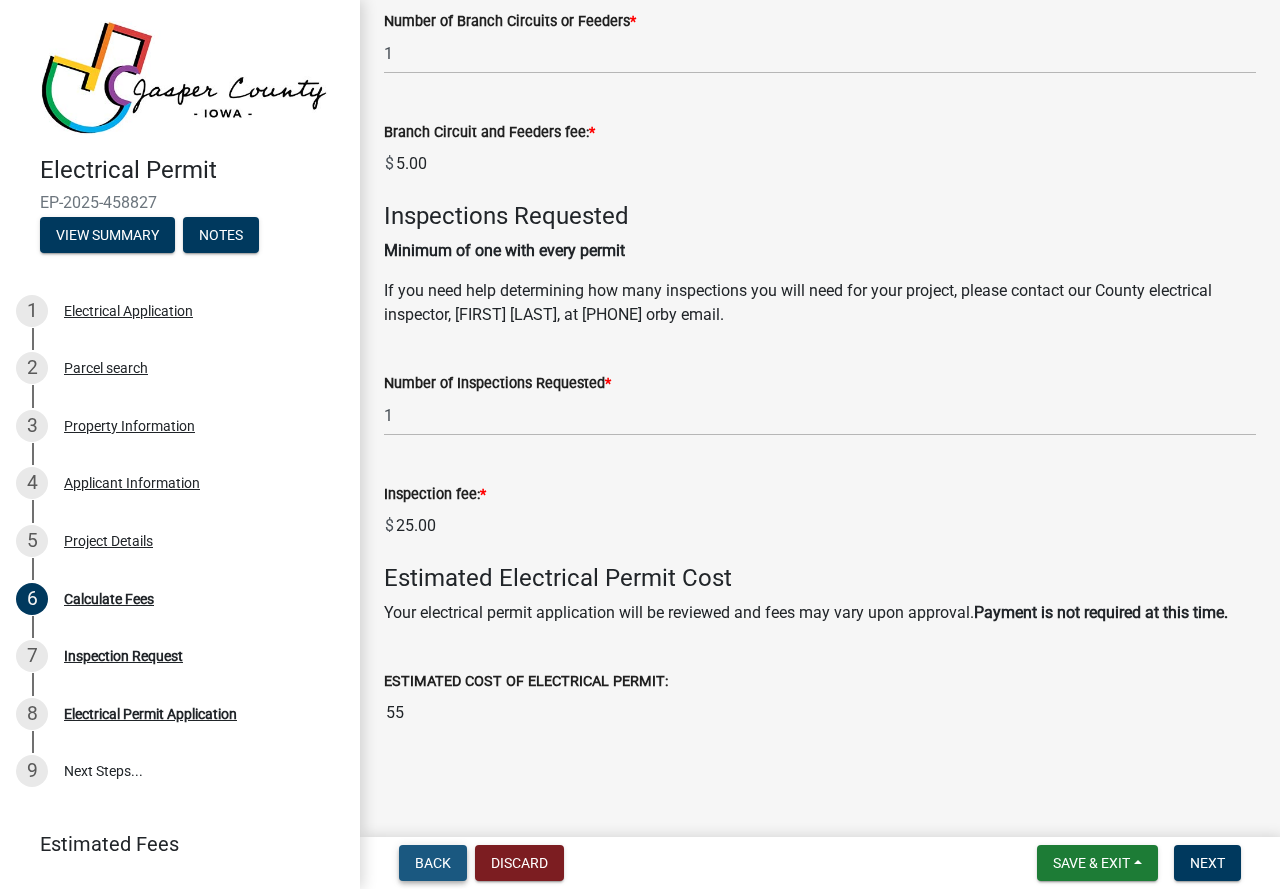 click on "Back" at bounding box center [433, 863] 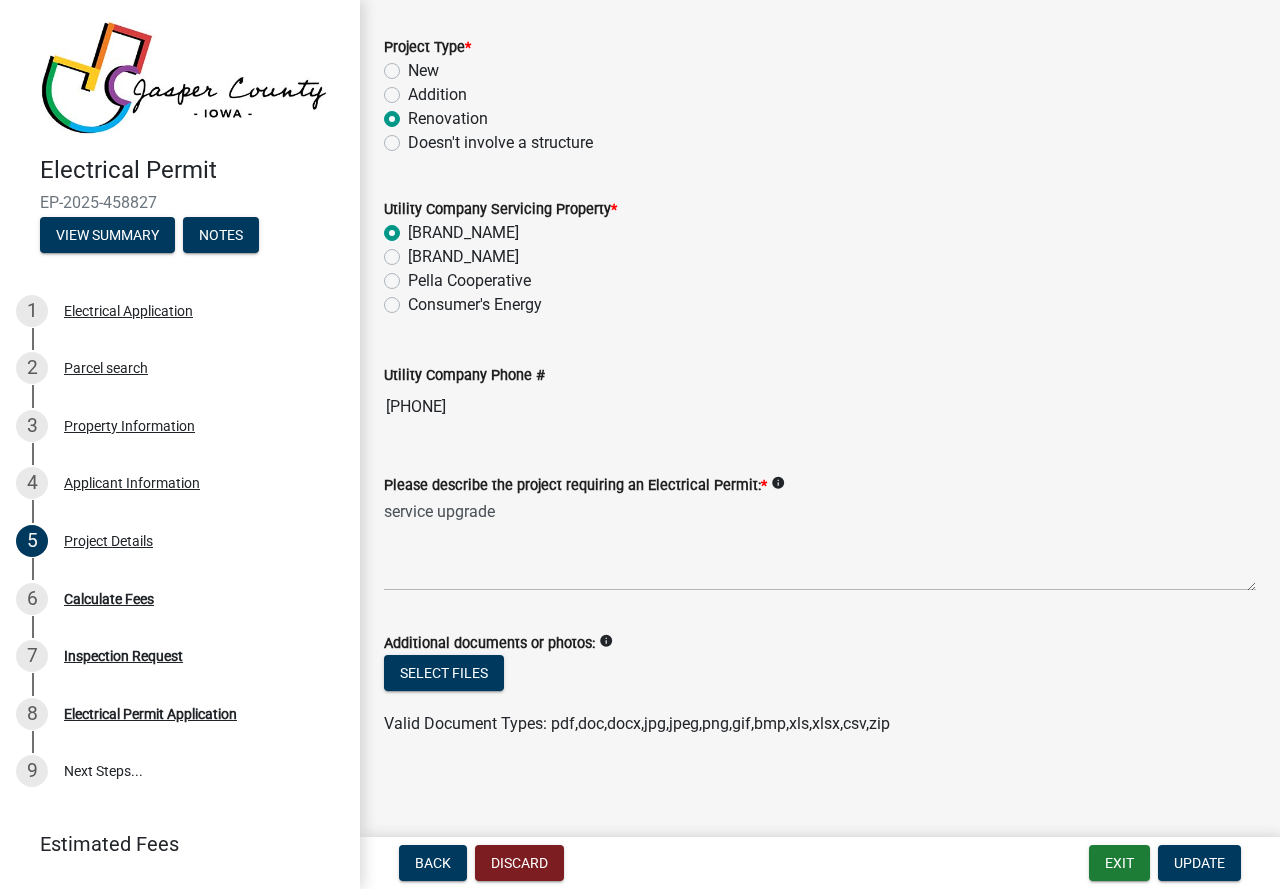 scroll, scrollTop: 149, scrollLeft: 0, axis: vertical 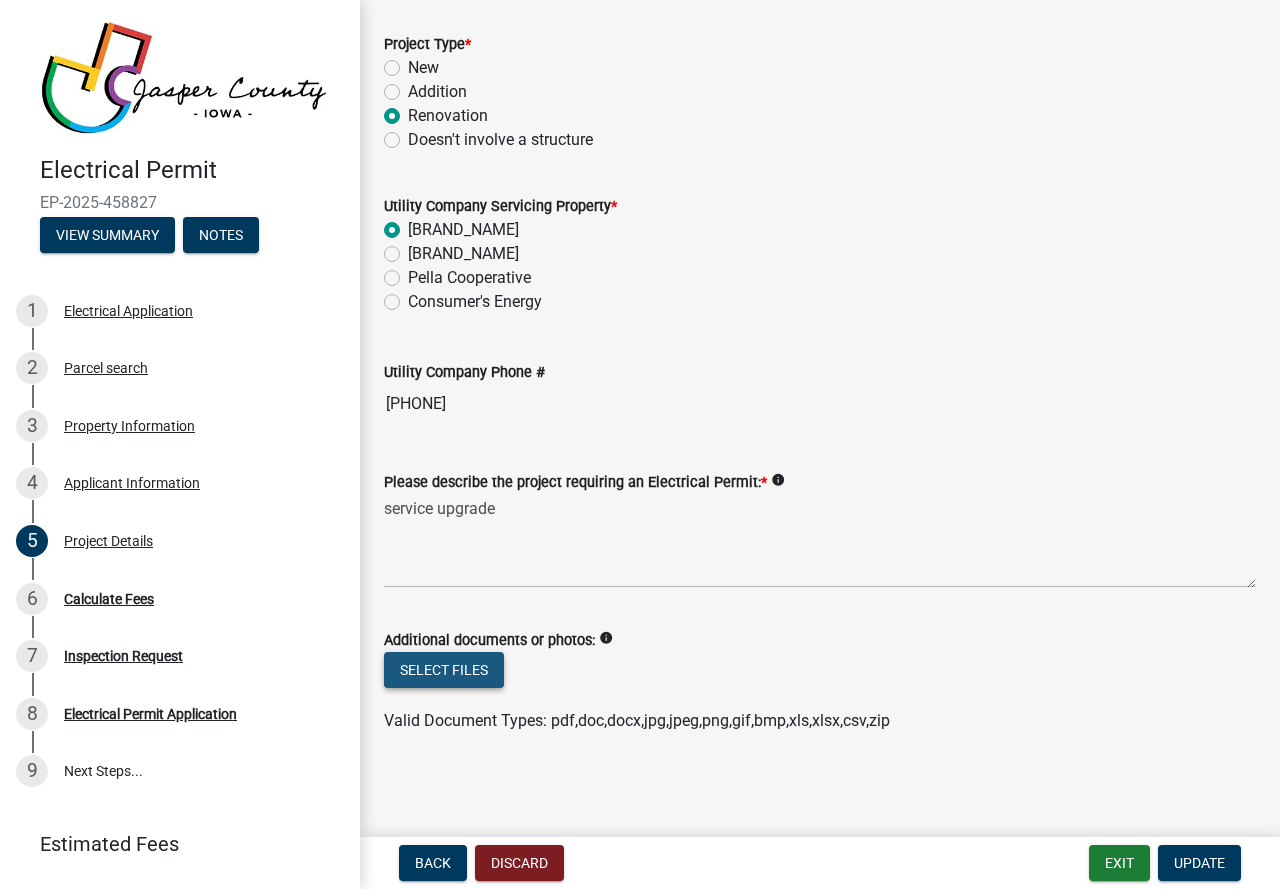 click on "Select files" 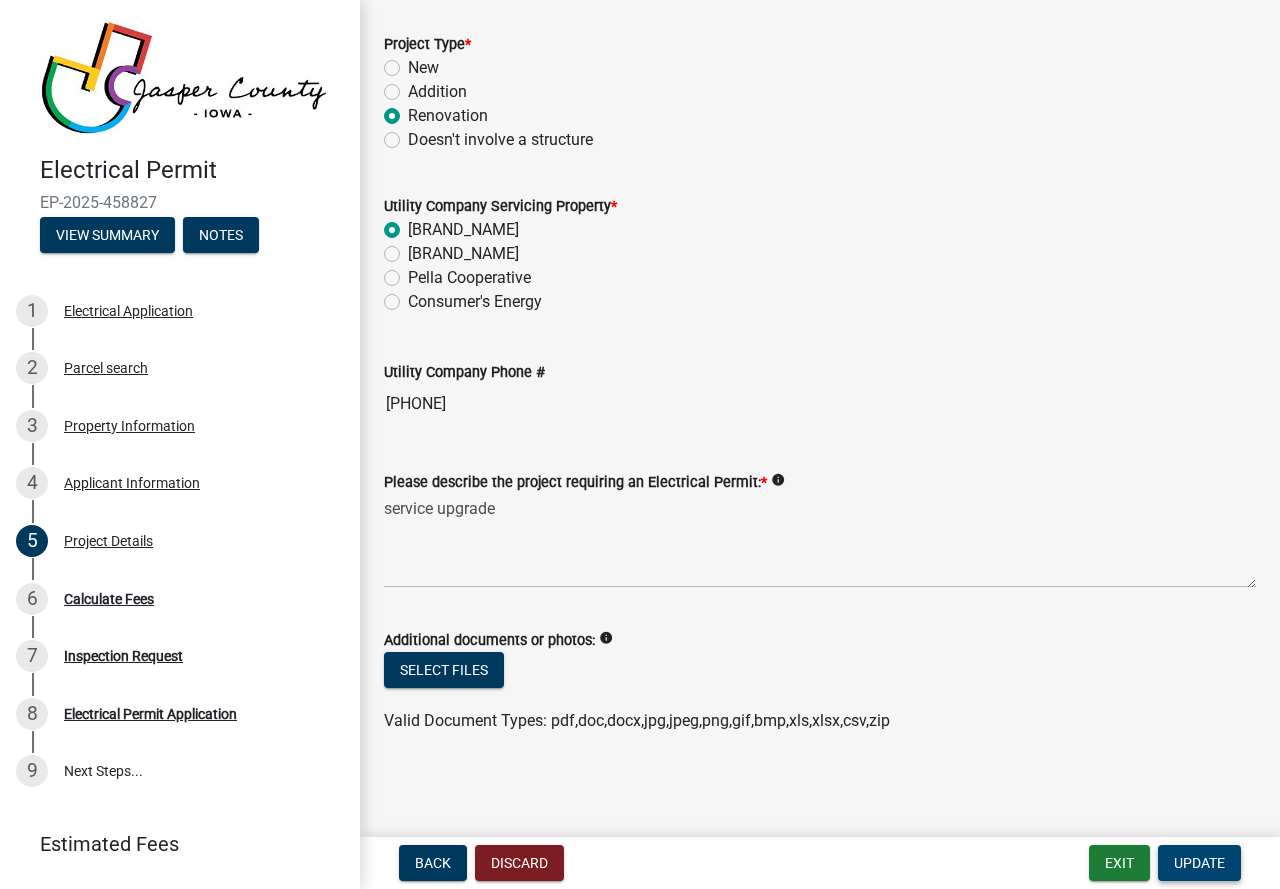 click on "Update" at bounding box center (1199, 863) 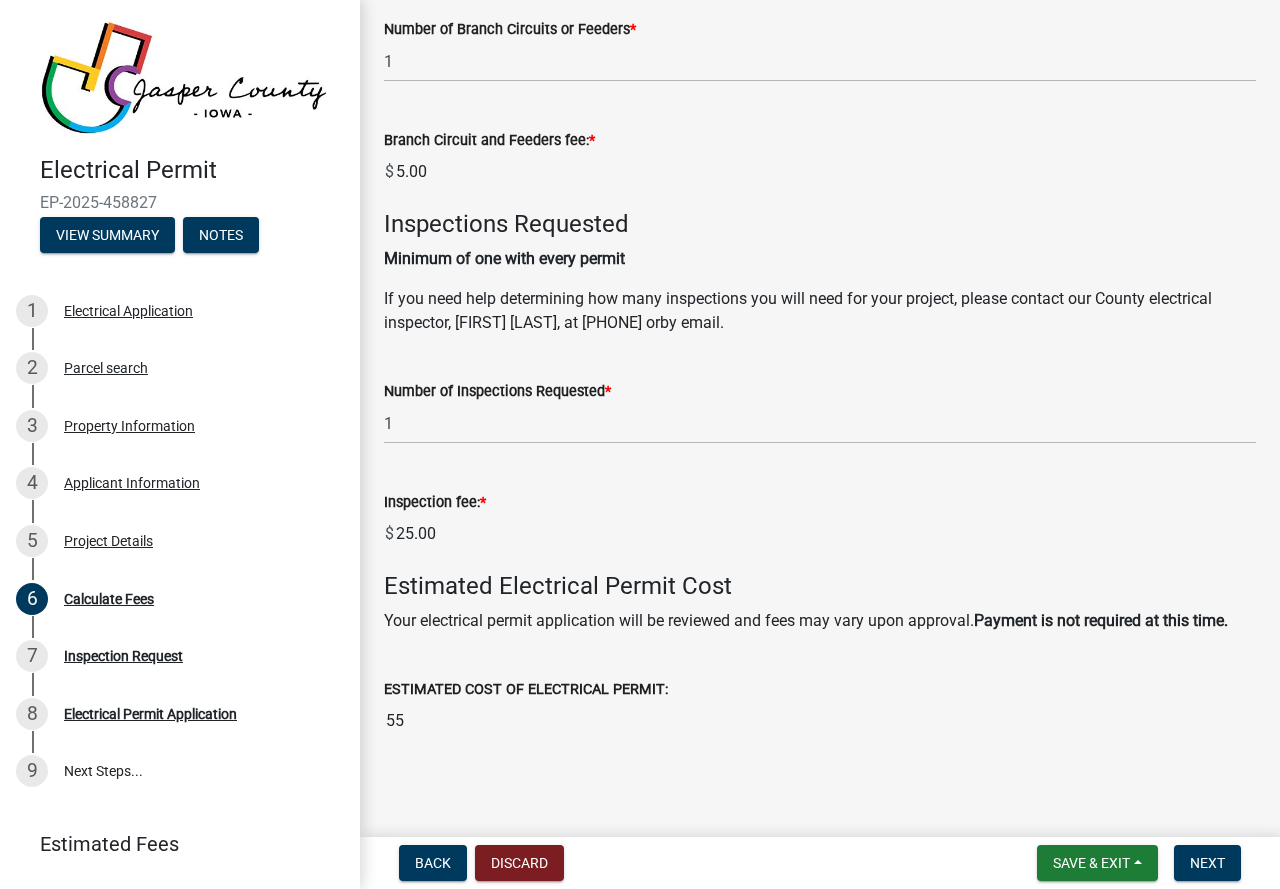scroll, scrollTop: 1136, scrollLeft: 0, axis: vertical 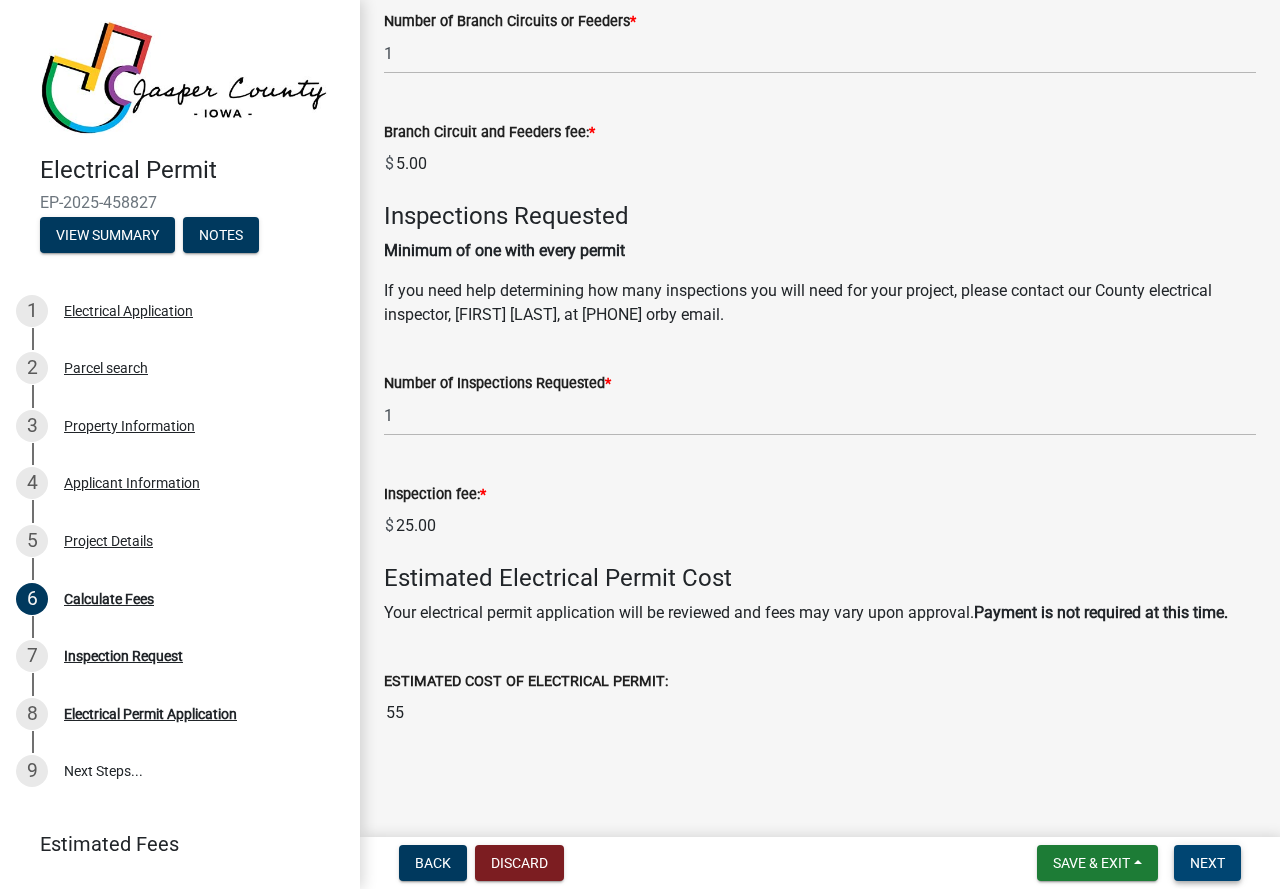 click on "Next" at bounding box center [1207, 863] 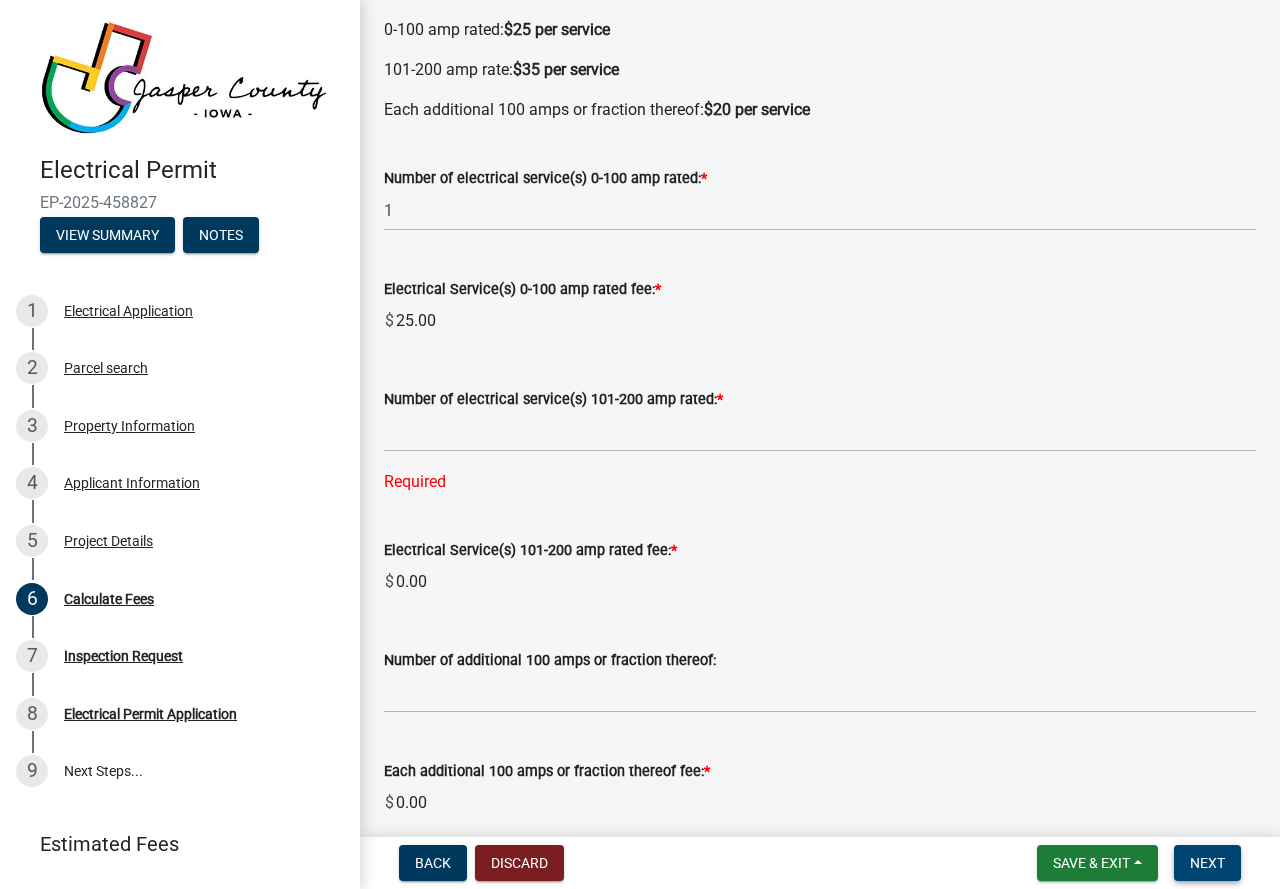 scroll, scrollTop: 300, scrollLeft: 0, axis: vertical 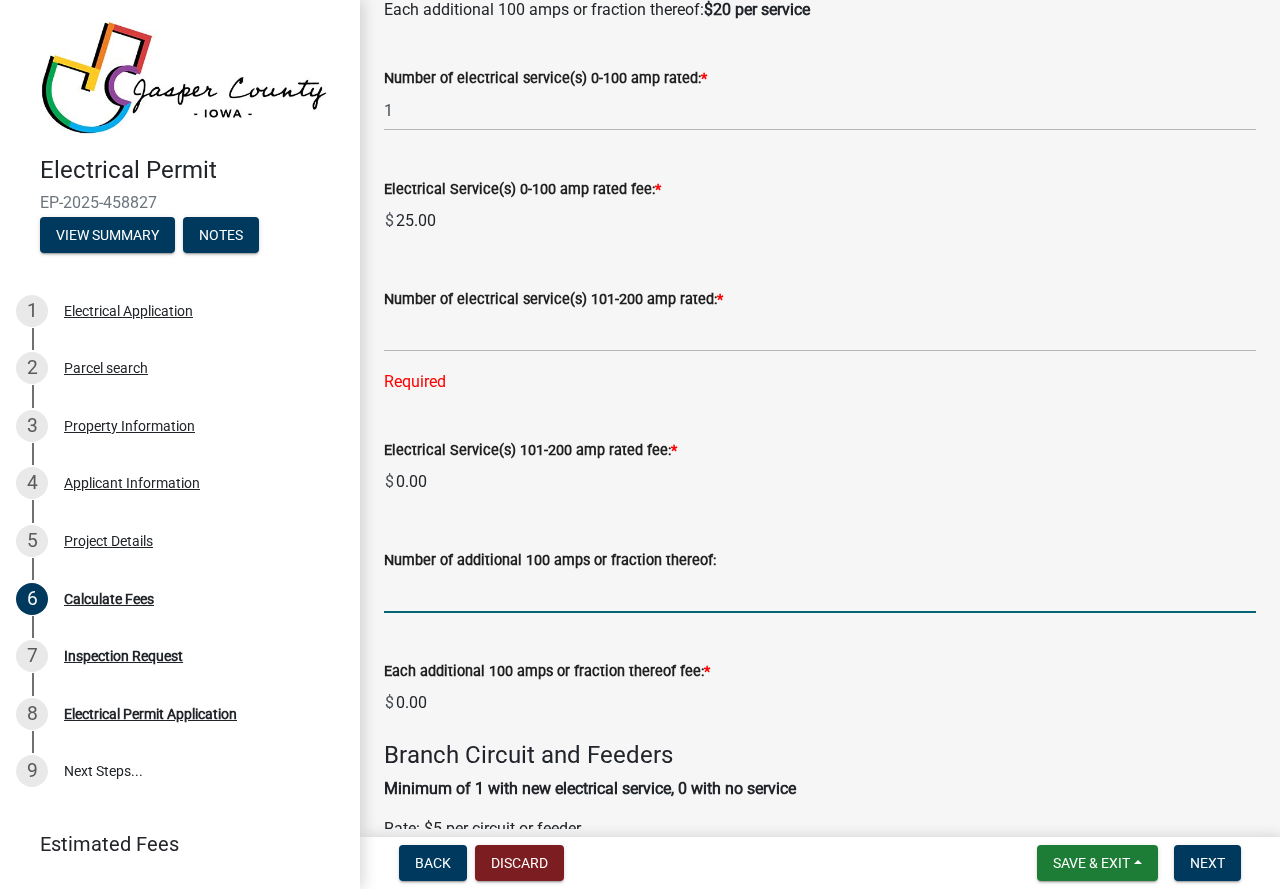click 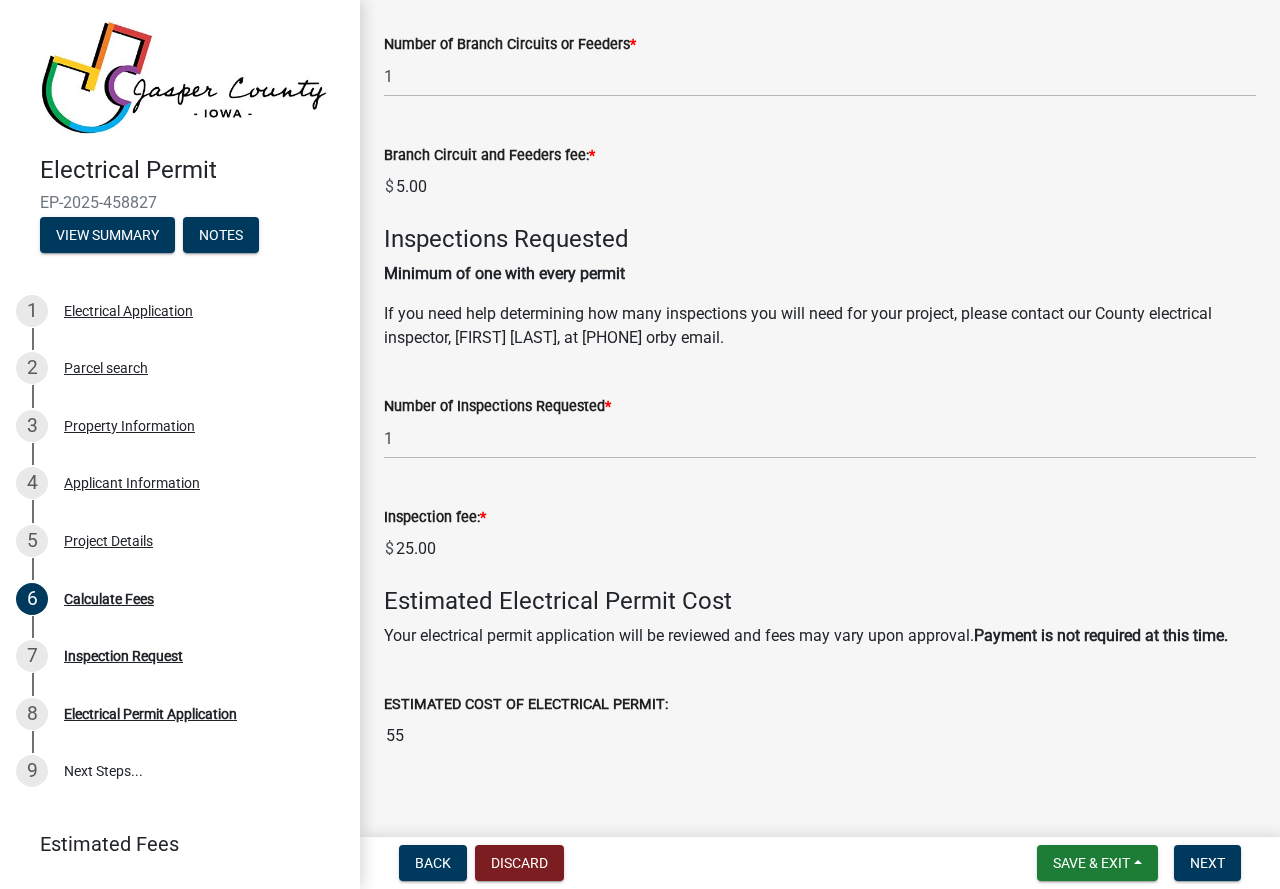 scroll, scrollTop: 1176, scrollLeft: 0, axis: vertical 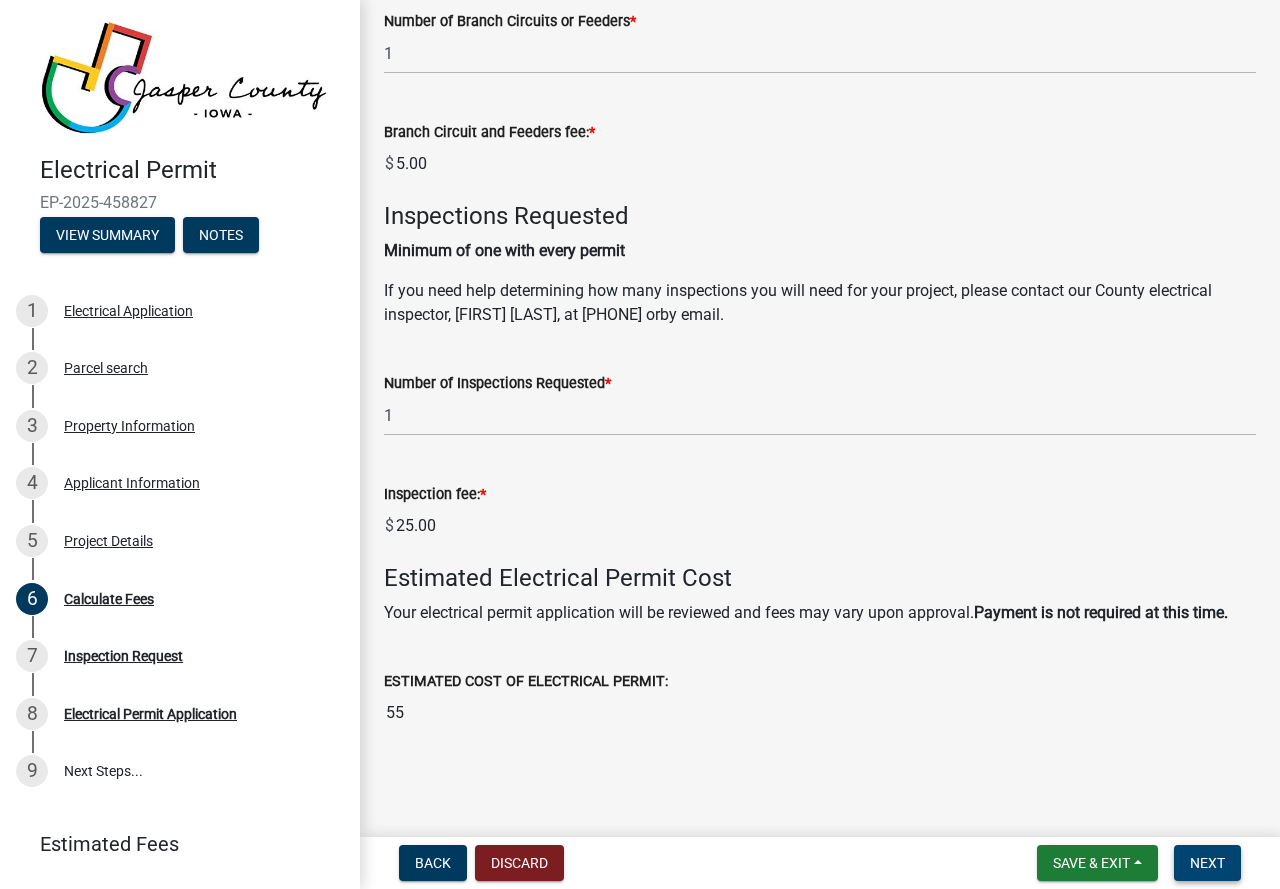 type on "0" 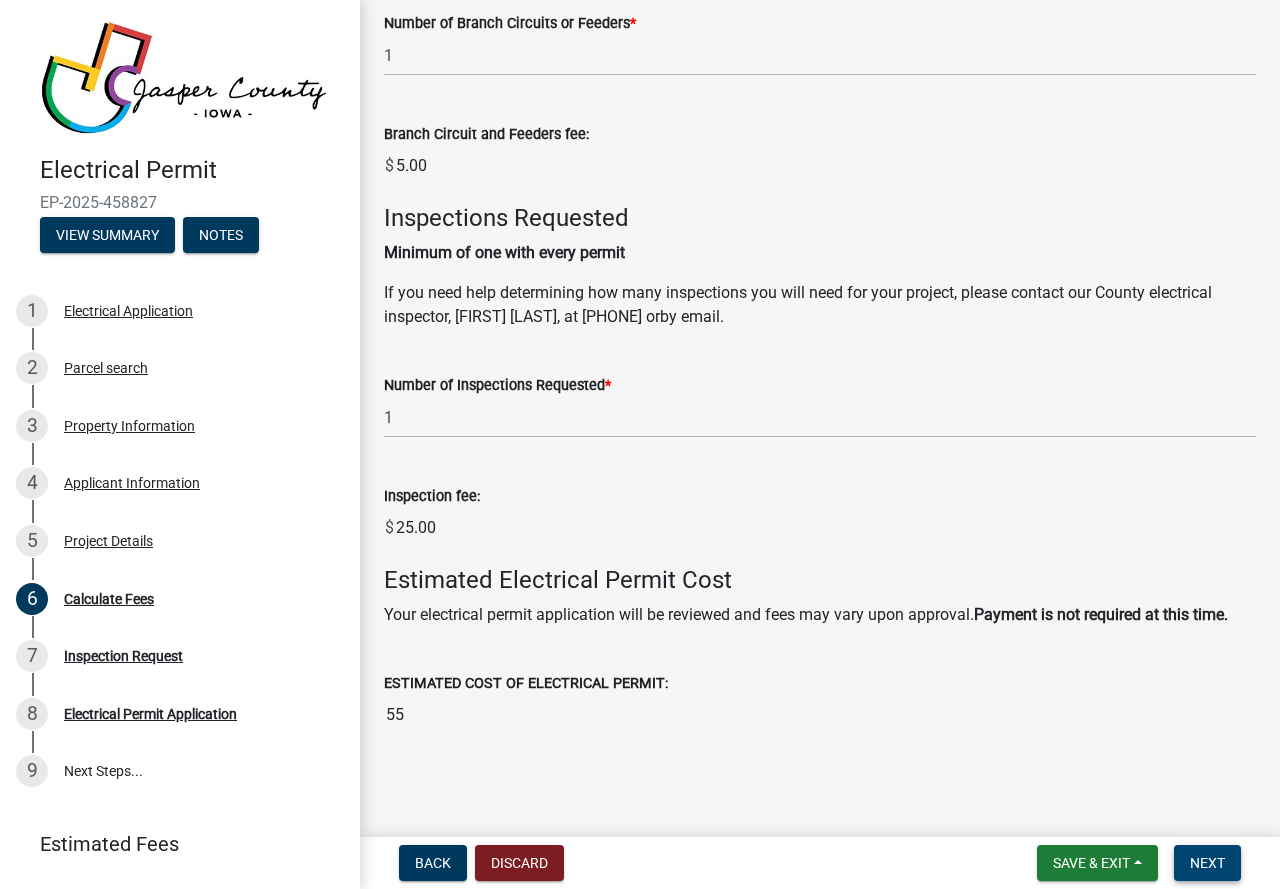 scroll, scrollTop: 1176, scrollLeft: 0, axis: vertical 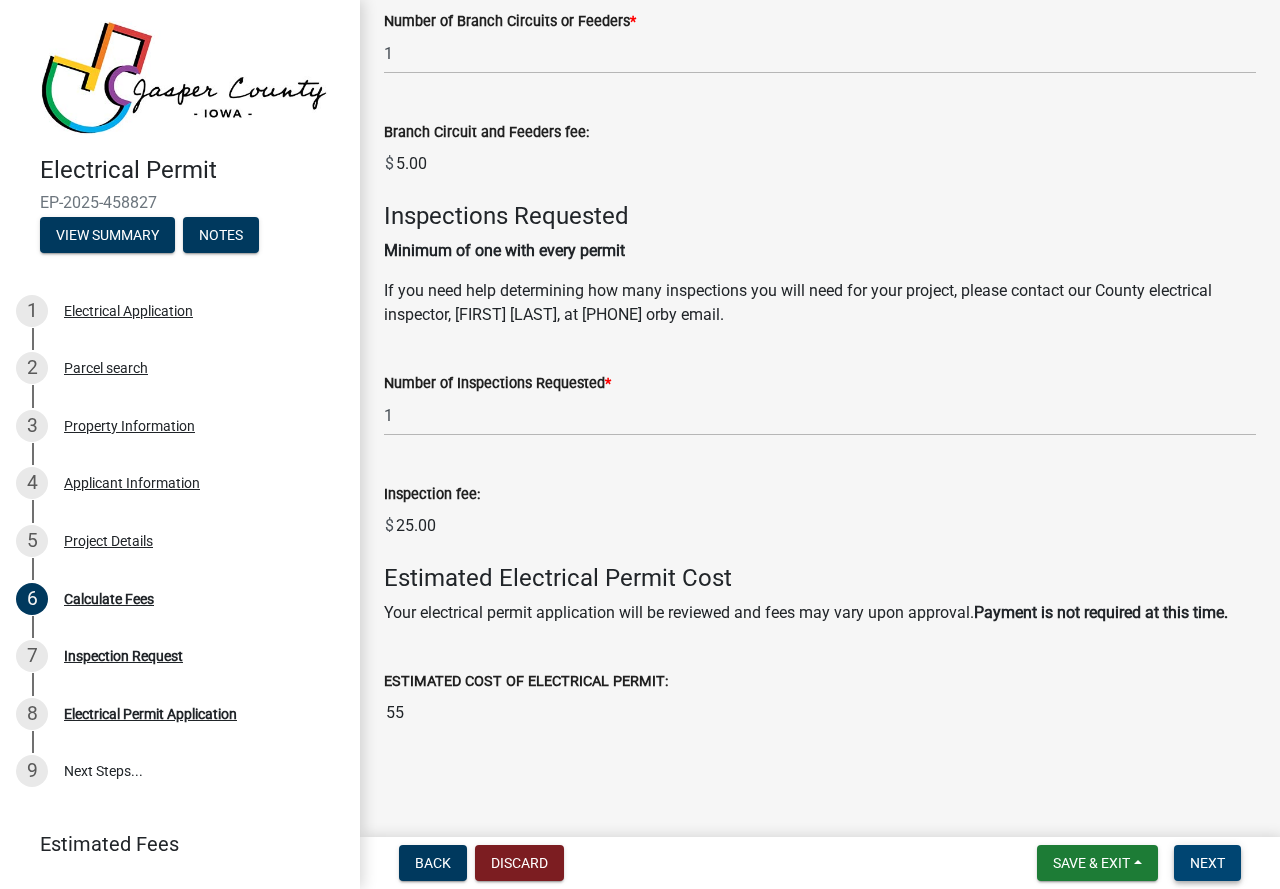 click on "Next" at bounding box center [1207, 863] 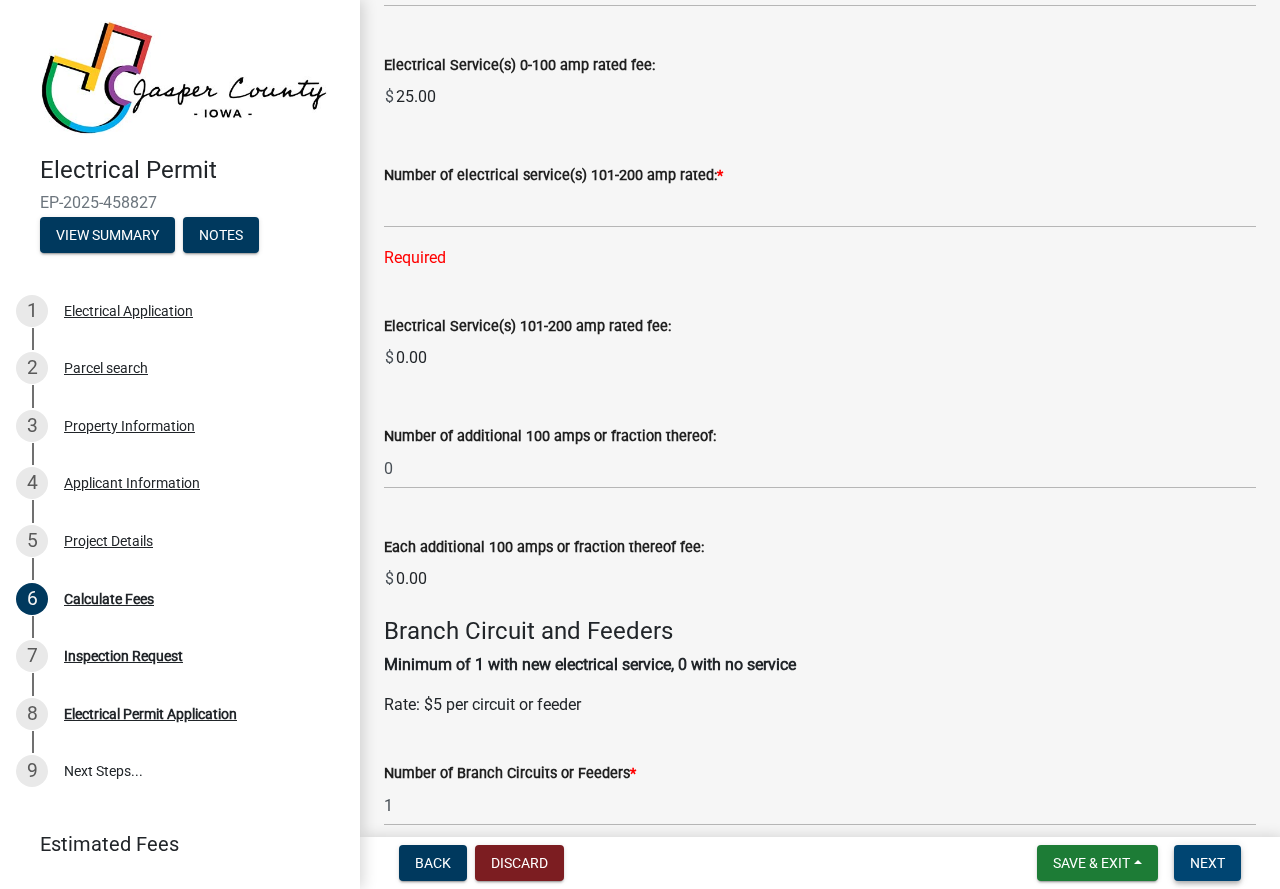 scroll, scrollTop: 500, scrollLeft: 0, axis: vertical 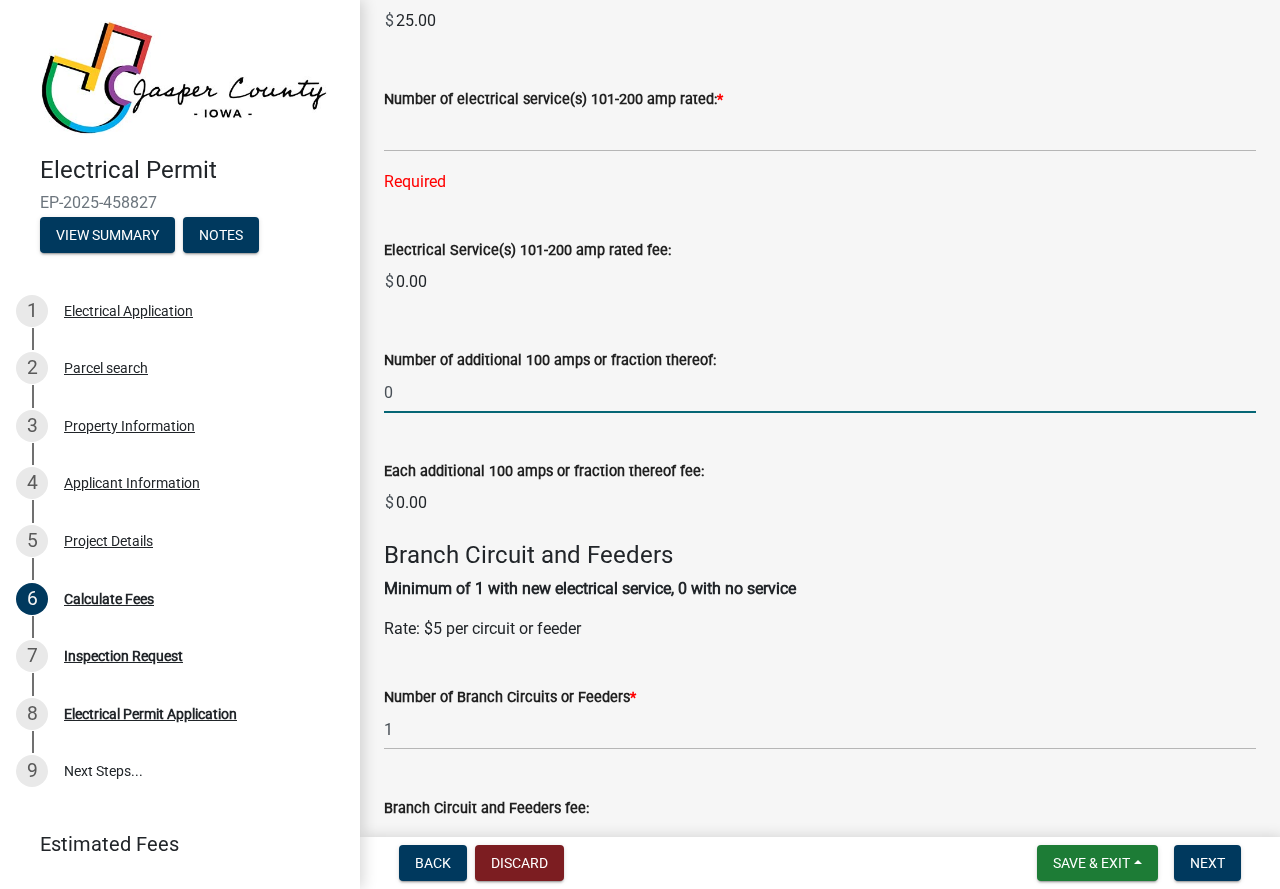 click on "0" 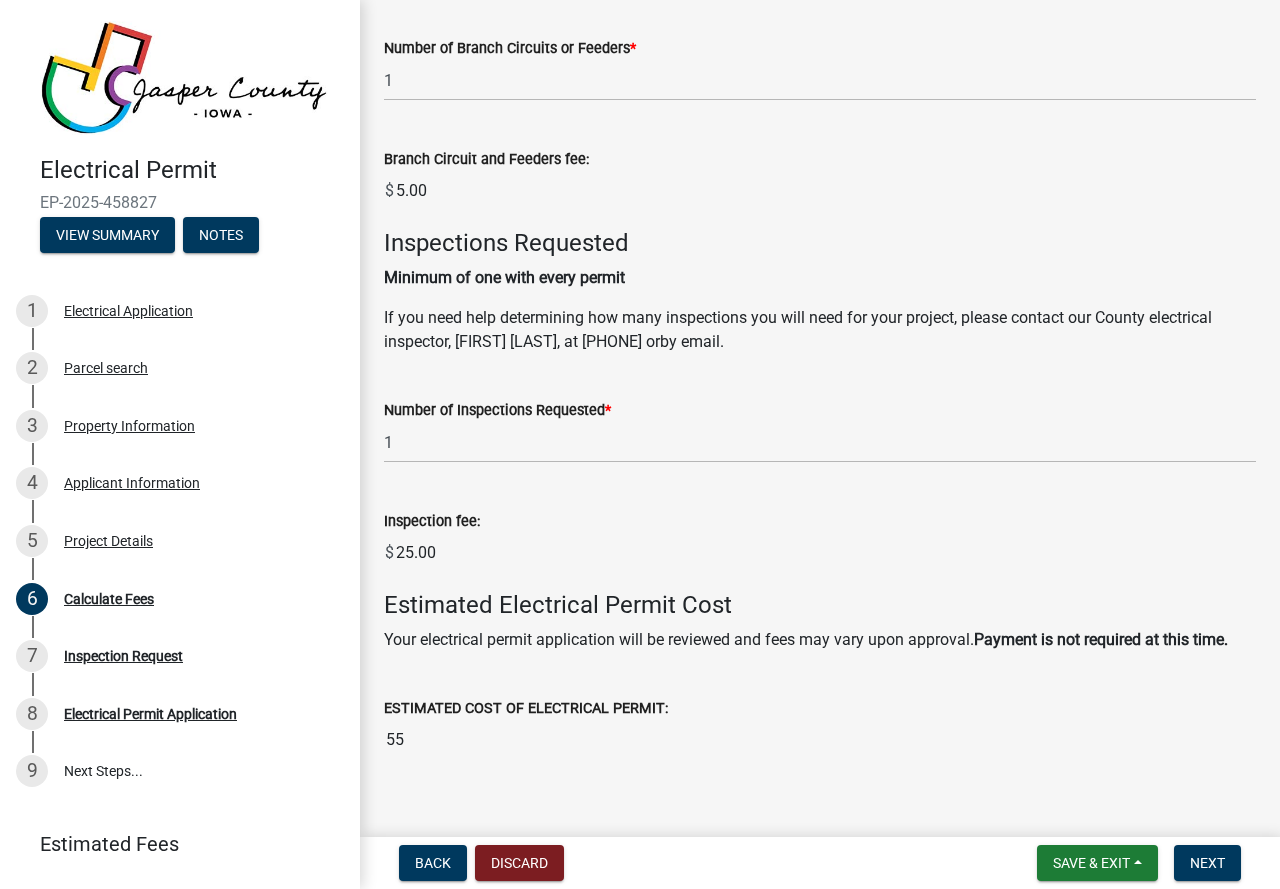 scroll, scrollTop: 1176, scrollLeft: 0, axis: vertical 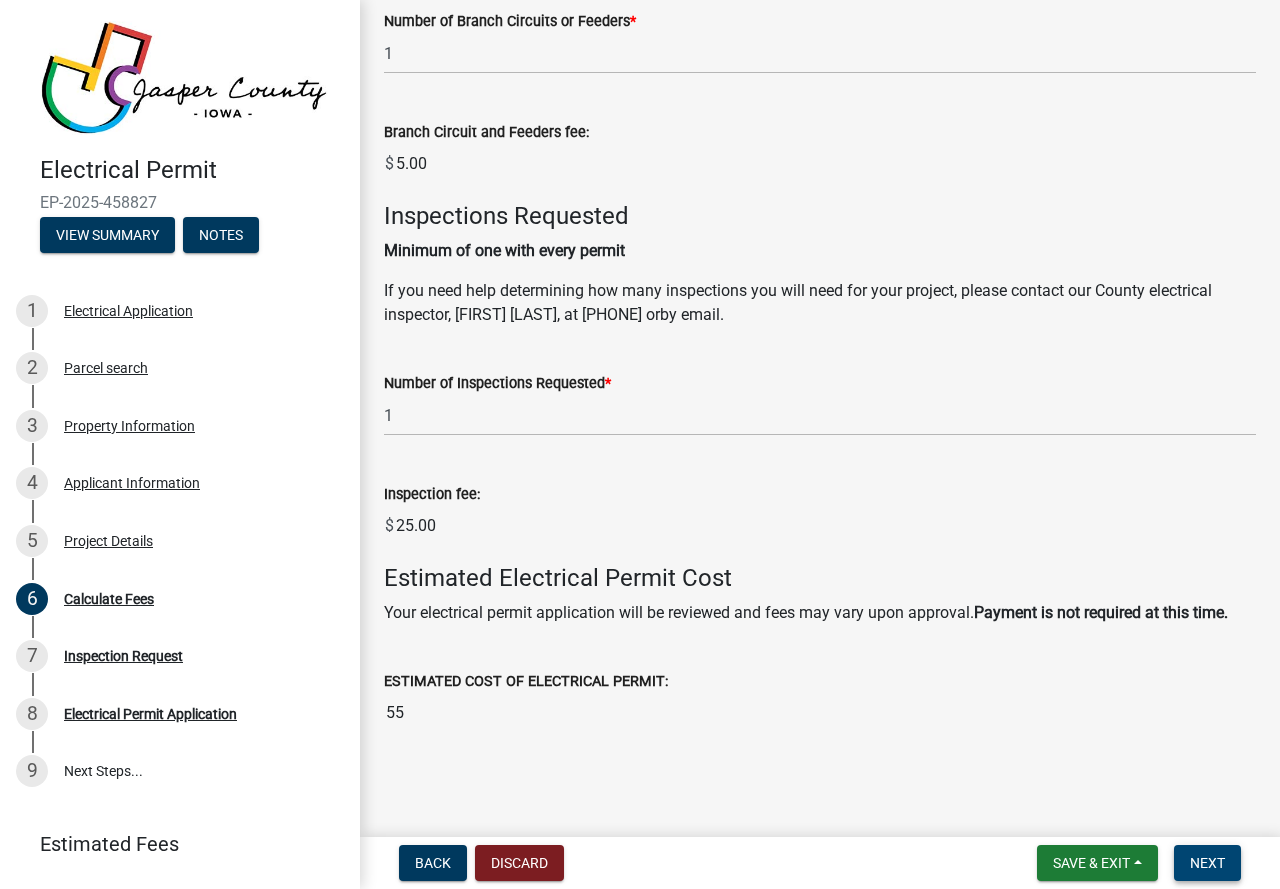 click on "Next" at bounding box center [1207, 863] 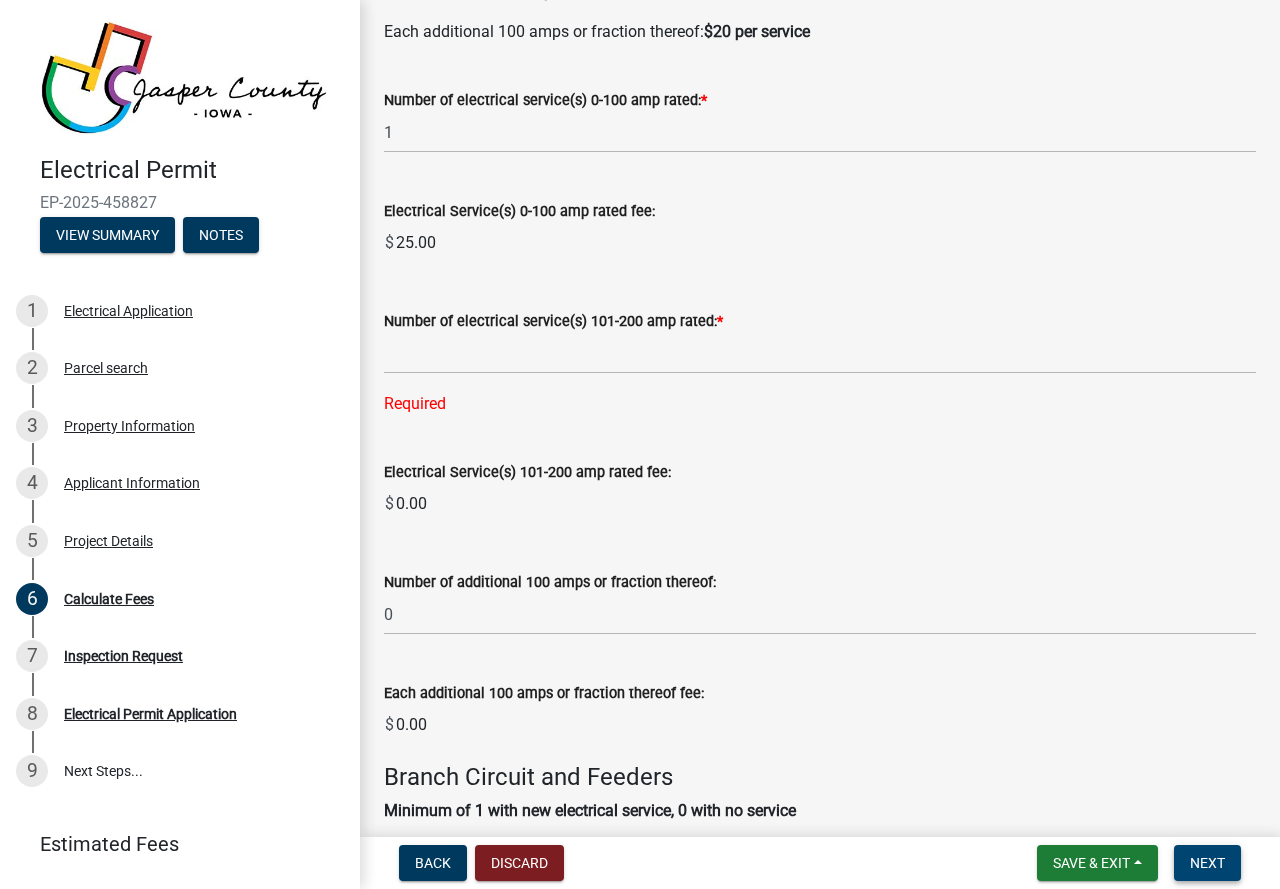 scroll, scrollTop: 0, scrollLeft: 0, axis: both 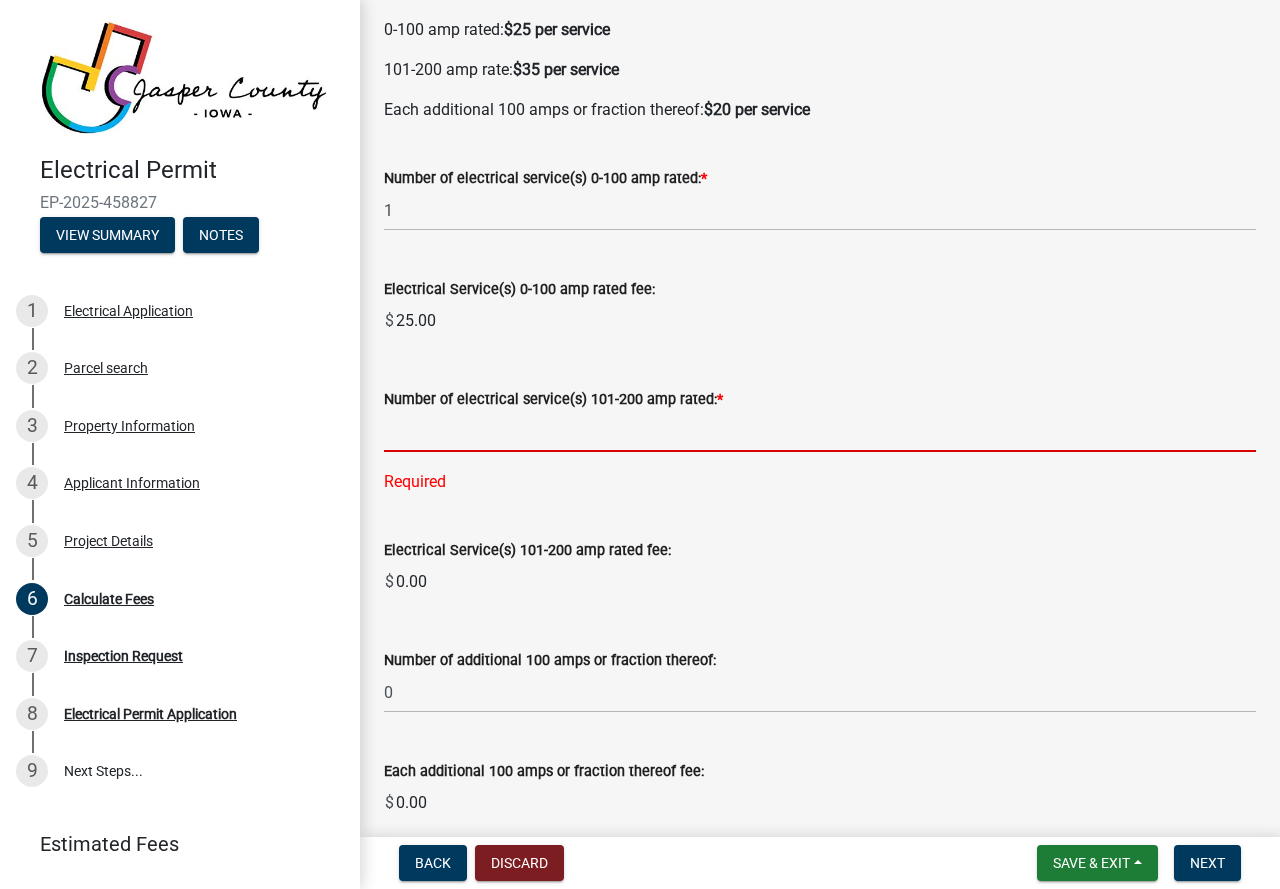 click 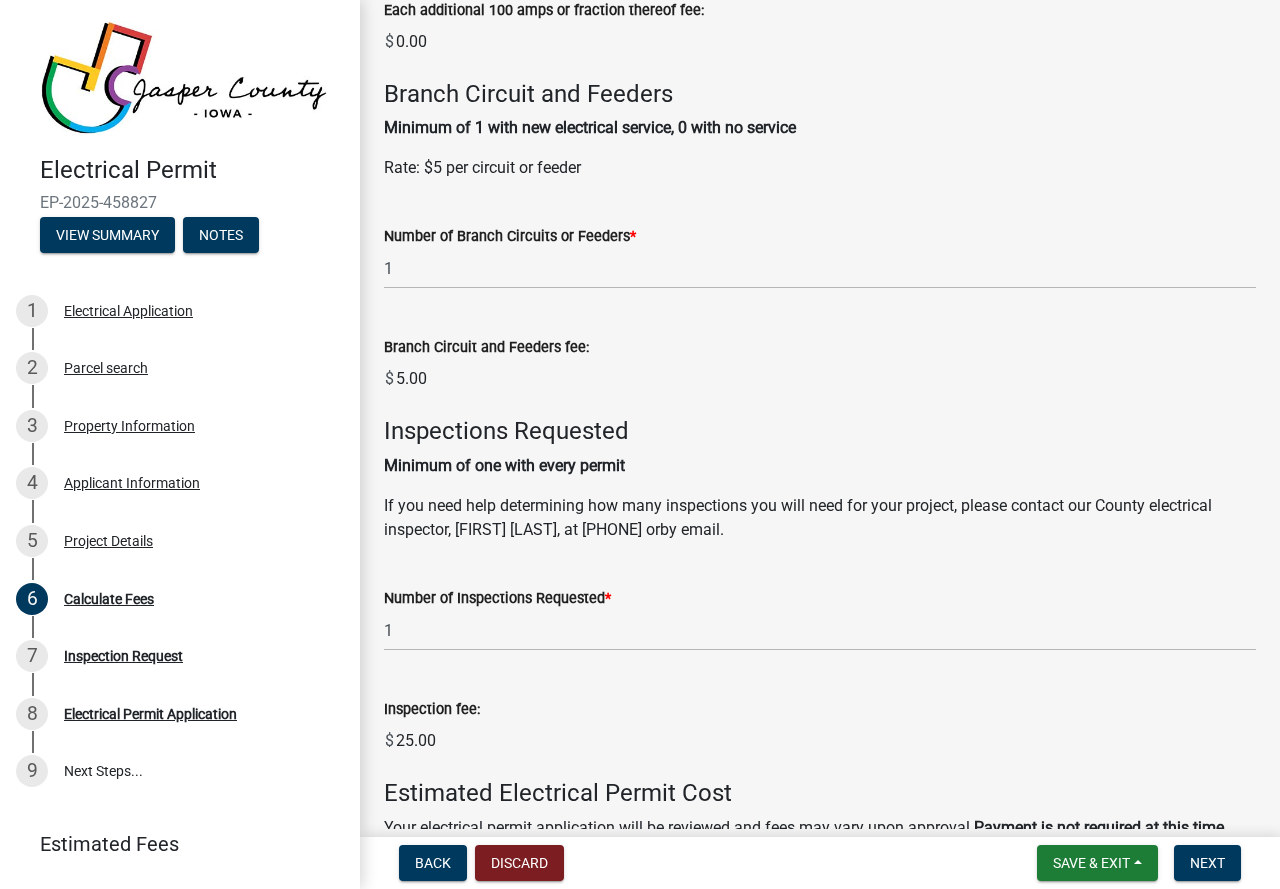 scroll, scrollTop: 1176, scrollLeft: 0, axis: vertical 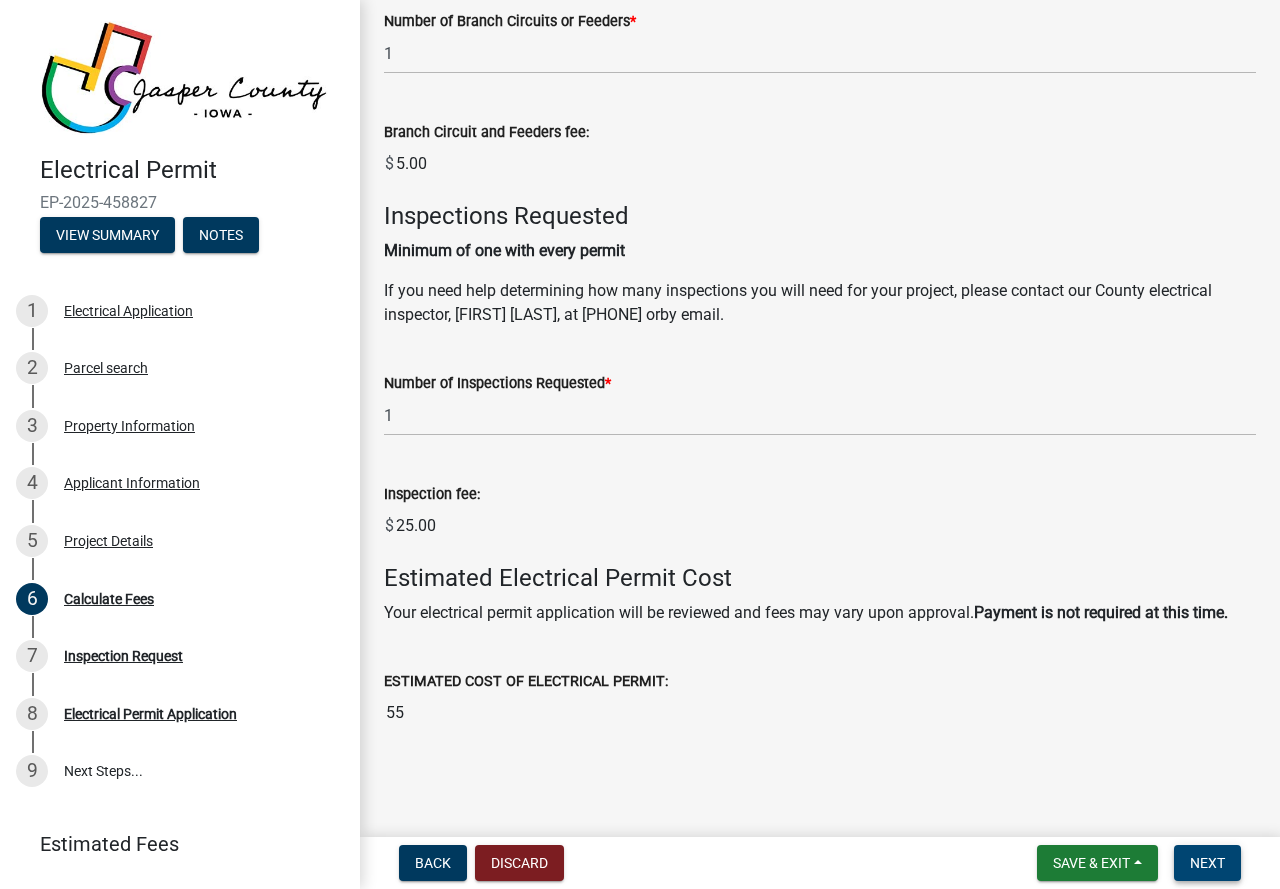 type on "0" 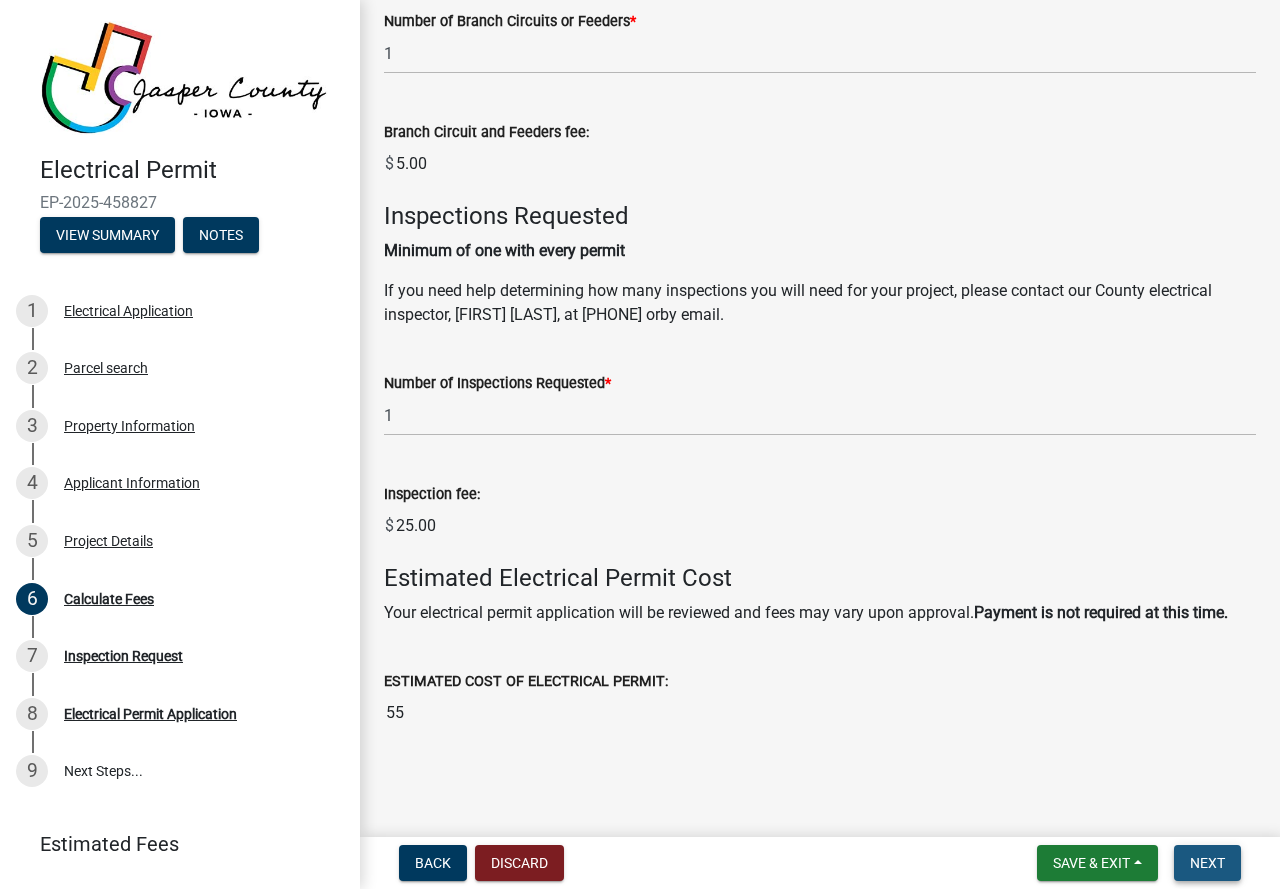 click on "Next" at bounding box center (1207, 863) 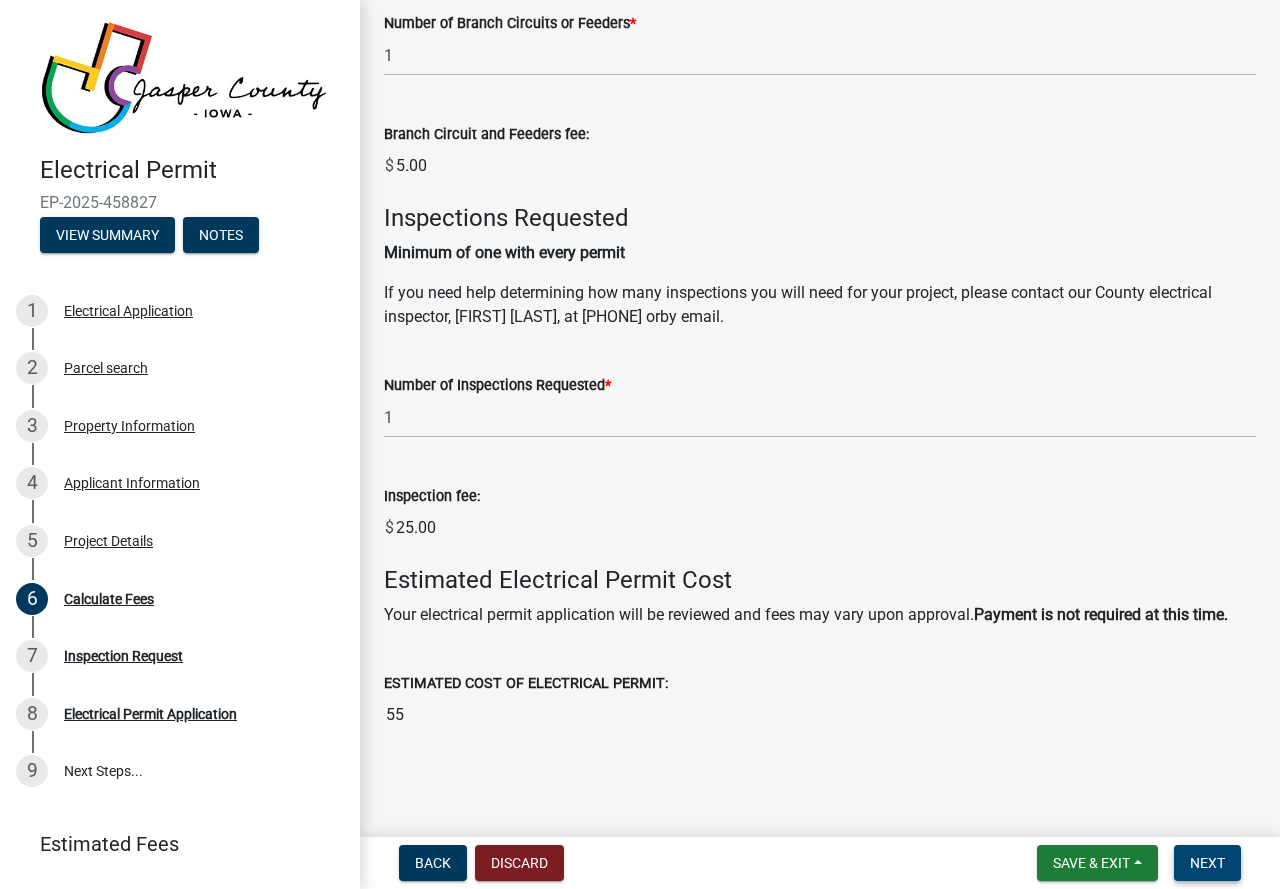 scroll, scrollTop: 1136, scrollLeft: 0, axis: vertical 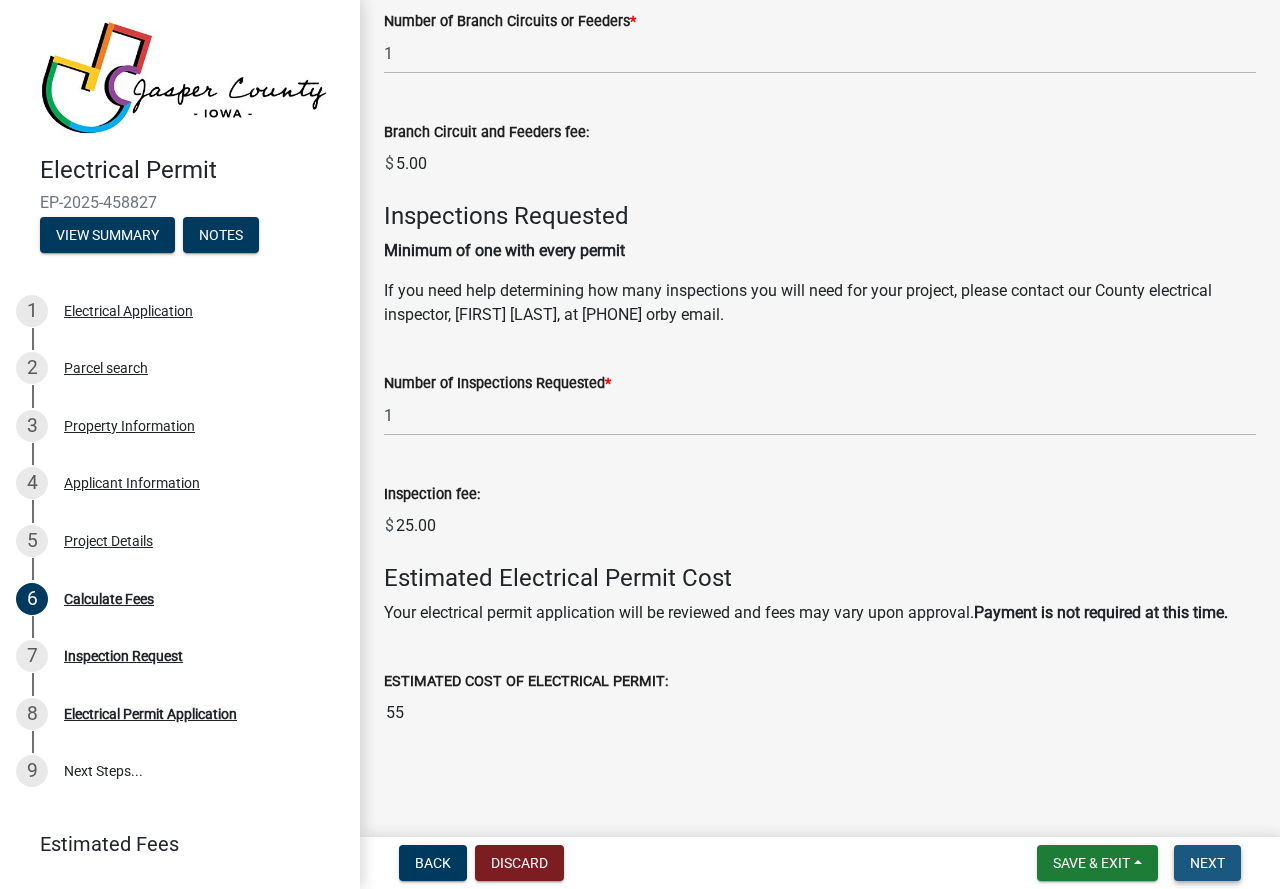 click on "Next" at bounding box center [1207, 863] 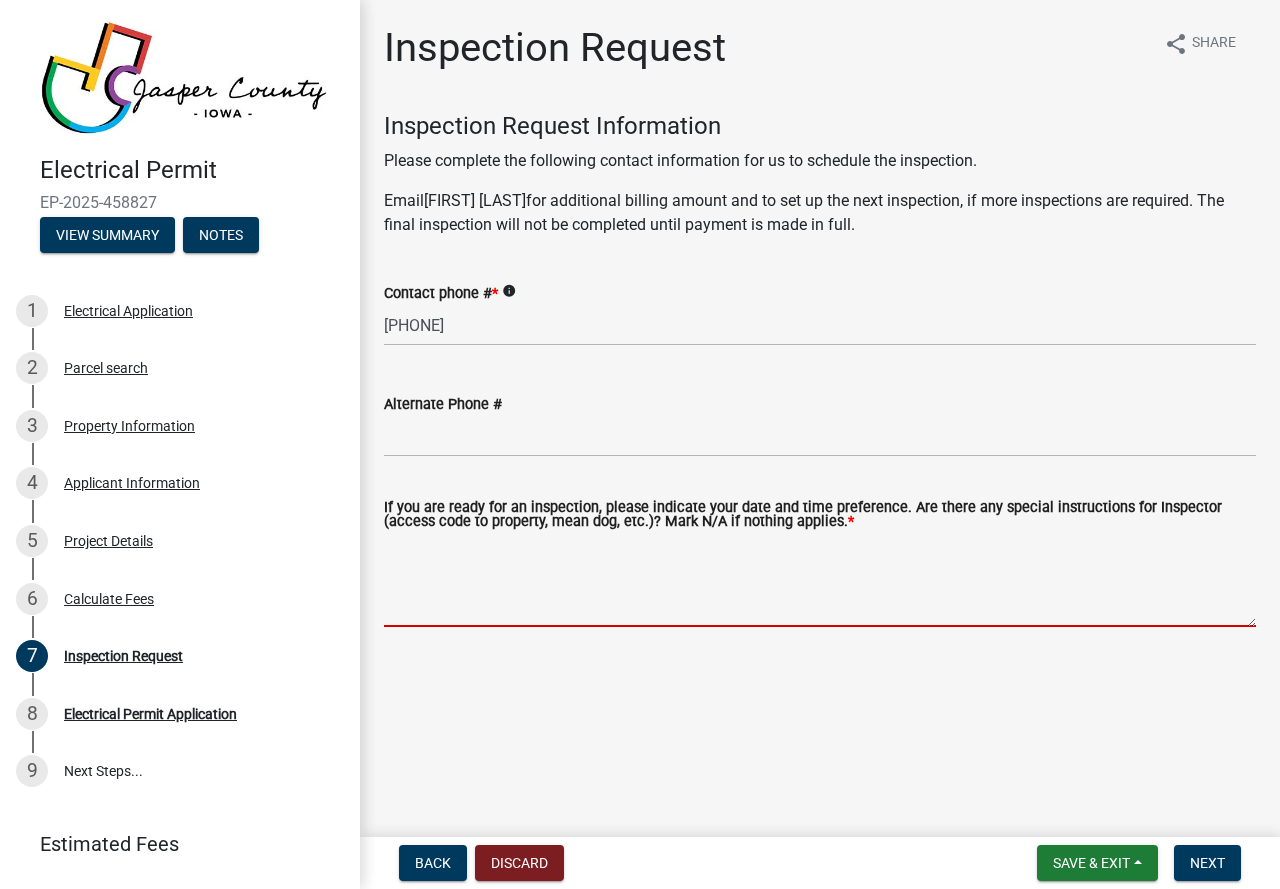 click on "If you are ready for an inspection, please indicate your date and time preference. Are there any special instructions for Inspector (access code to property, mean dog, etc.)? Mark N/A if nothing applies.  *" at bounding box center (820, 580) 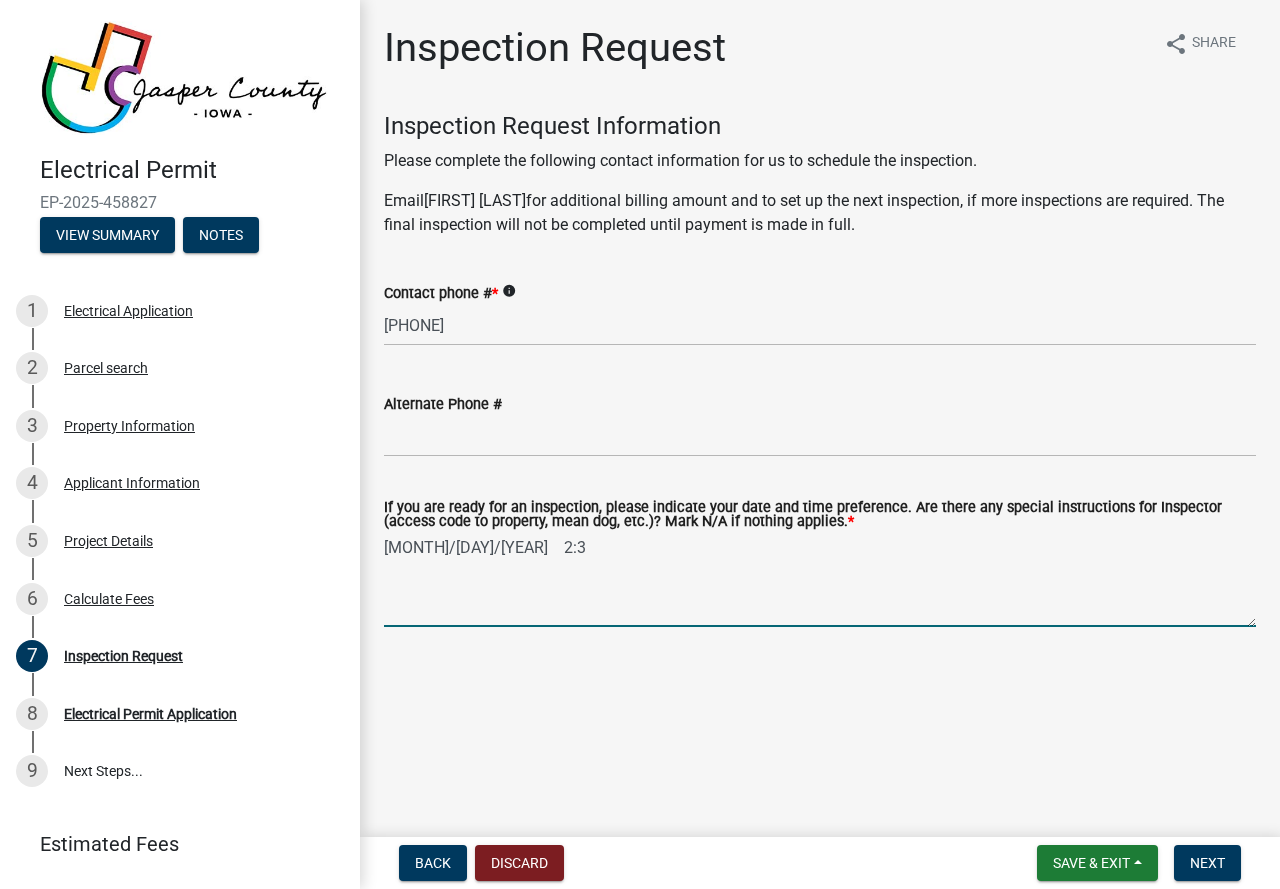type on "[MONTH]/[DAY]/[YEAR]    2:30" 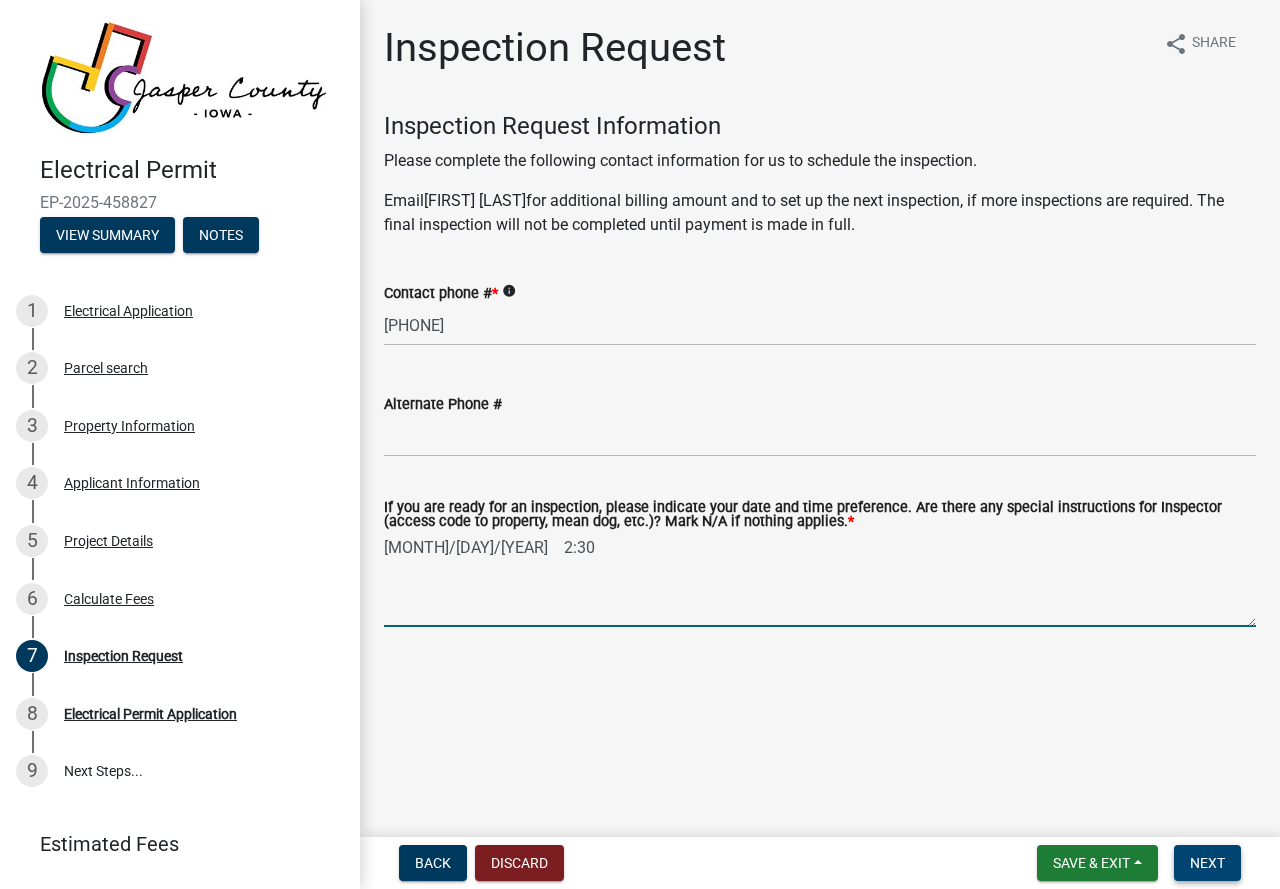 click on "Next" at bounding box center [1207, 863] 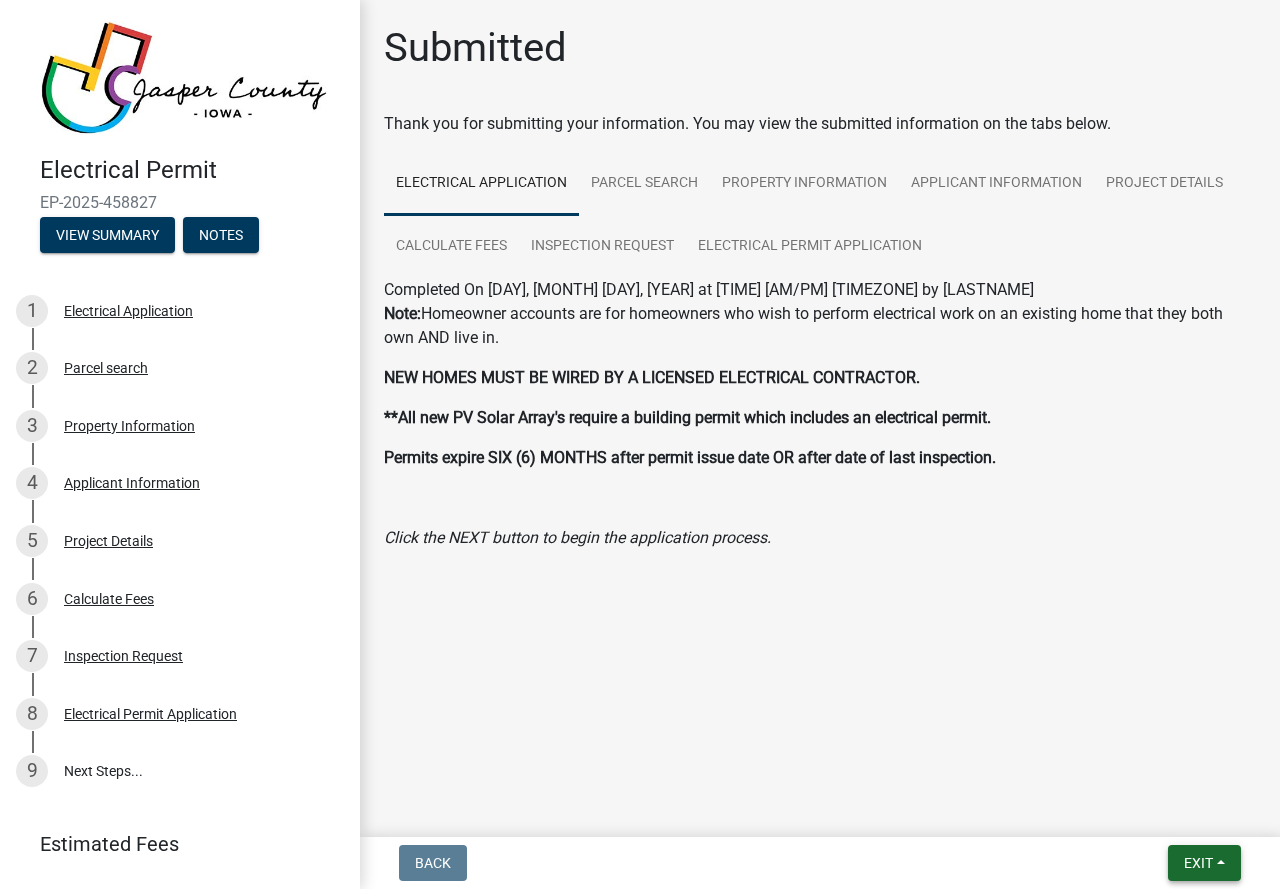 click on "Exit" at bounding box center (1198, 863) 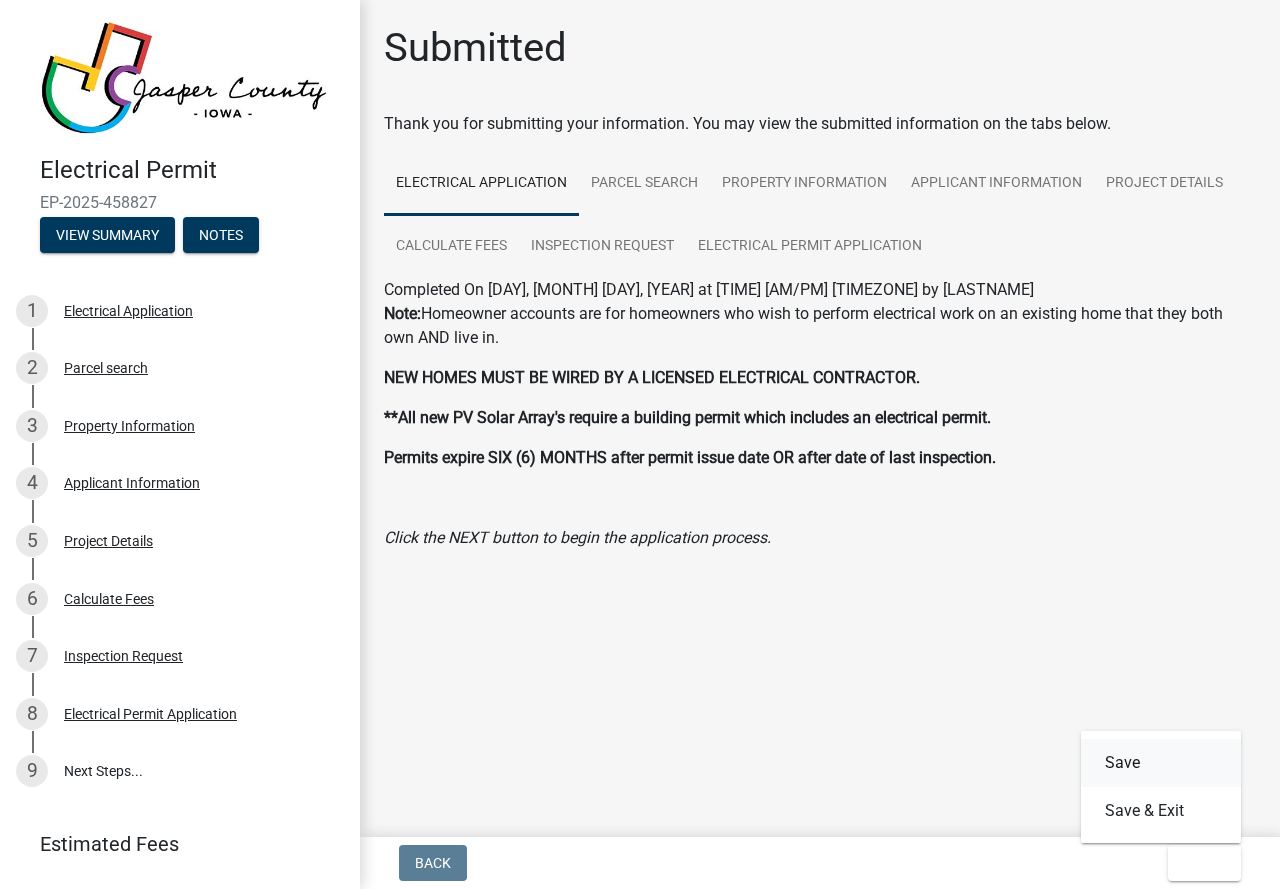 click on "Save" at bounding box center [1161, 763] 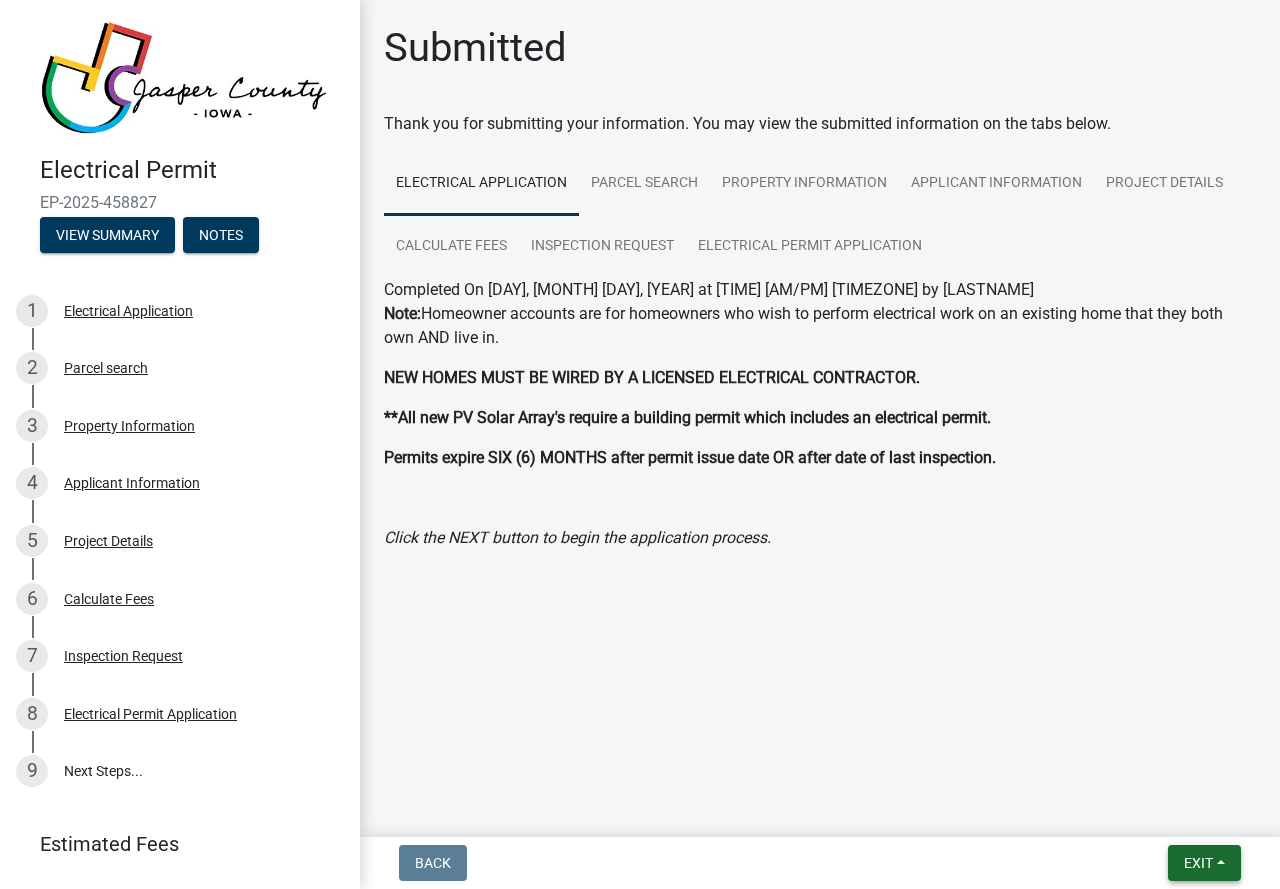 click on "Exit" at bounding box center [1198, 863] 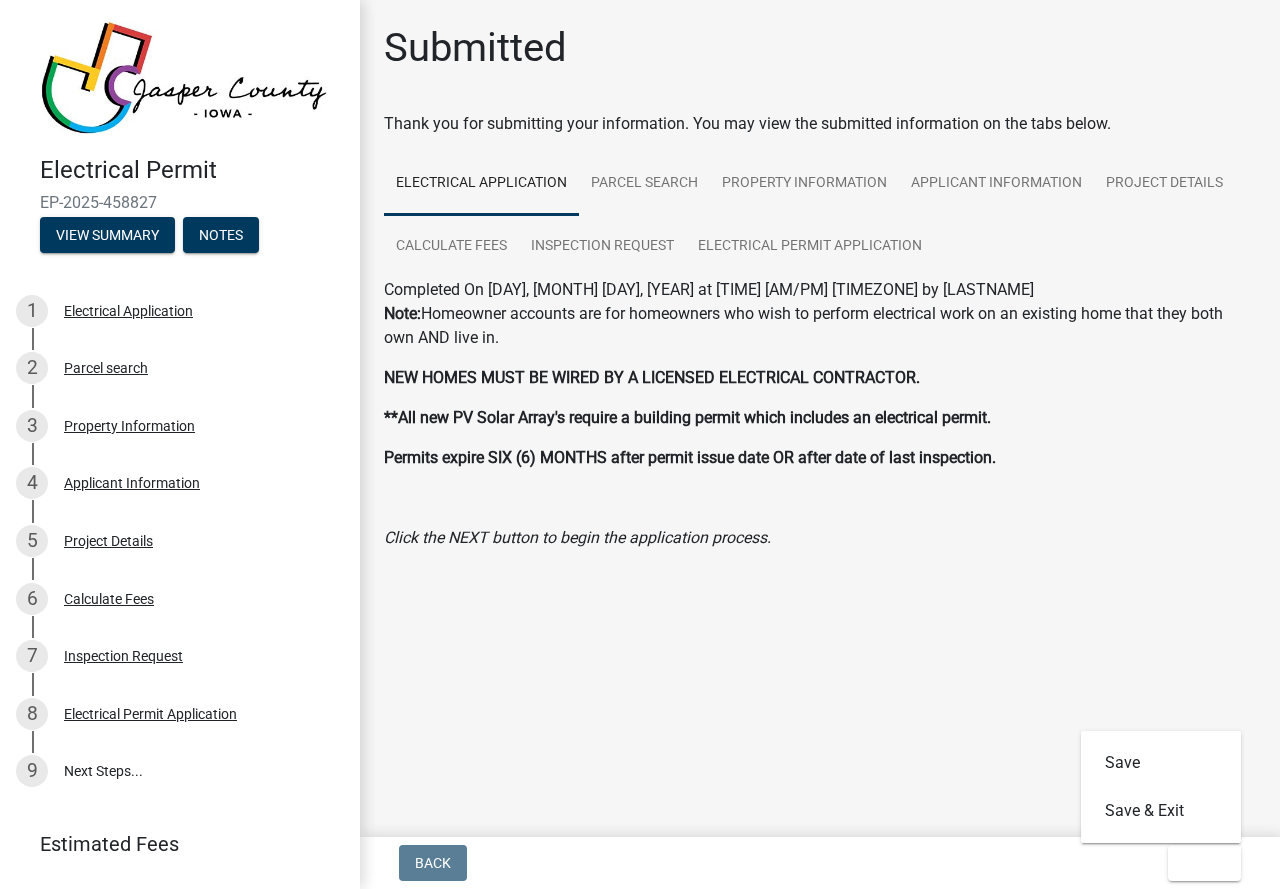 click on "Submitted  Thank you for submitting your information. You may view the submitted information on the tabs below.
Electrical Application Parcel search Property Information Applicant Information Project Details Calculate Fees Inspection Request Electrical Permit Application Completed On [DAY], [MONTH] [DAY], [YEAR] at [TIME] [AM/PM] [TIMEZONE] by [LASTNAME] Note:  Homeowner accounts are for homeowners who wish to perform electrical work on an existing home that they both own AND live in.  NEW HOMES MUST BE WIRED BY A LICENSED ELECTRICAL CONTRACTOR.  **All new PV Solar Array's require a building permit which includes an electrical permit. Permits expire SIX (6) MONTHS after permit issue date OR after date of last inspection.   Click the NEXT button to begin the application process. Completed On [DAY], [MONTH] [DAY], [YEAR] at [TIME] [AM/PM] [TIMEZONE] by [LASTNAME] Zoom in Zoom out Find my location Powered by   Esri 0, 0 Loading... ParcelID Address City OwnerName  Acres  [NUMBER] [NUMBER] [STREET_SUFFIX] [STREET_NAME] [CITY]  1.100  Property Information [NUMBER] IA" 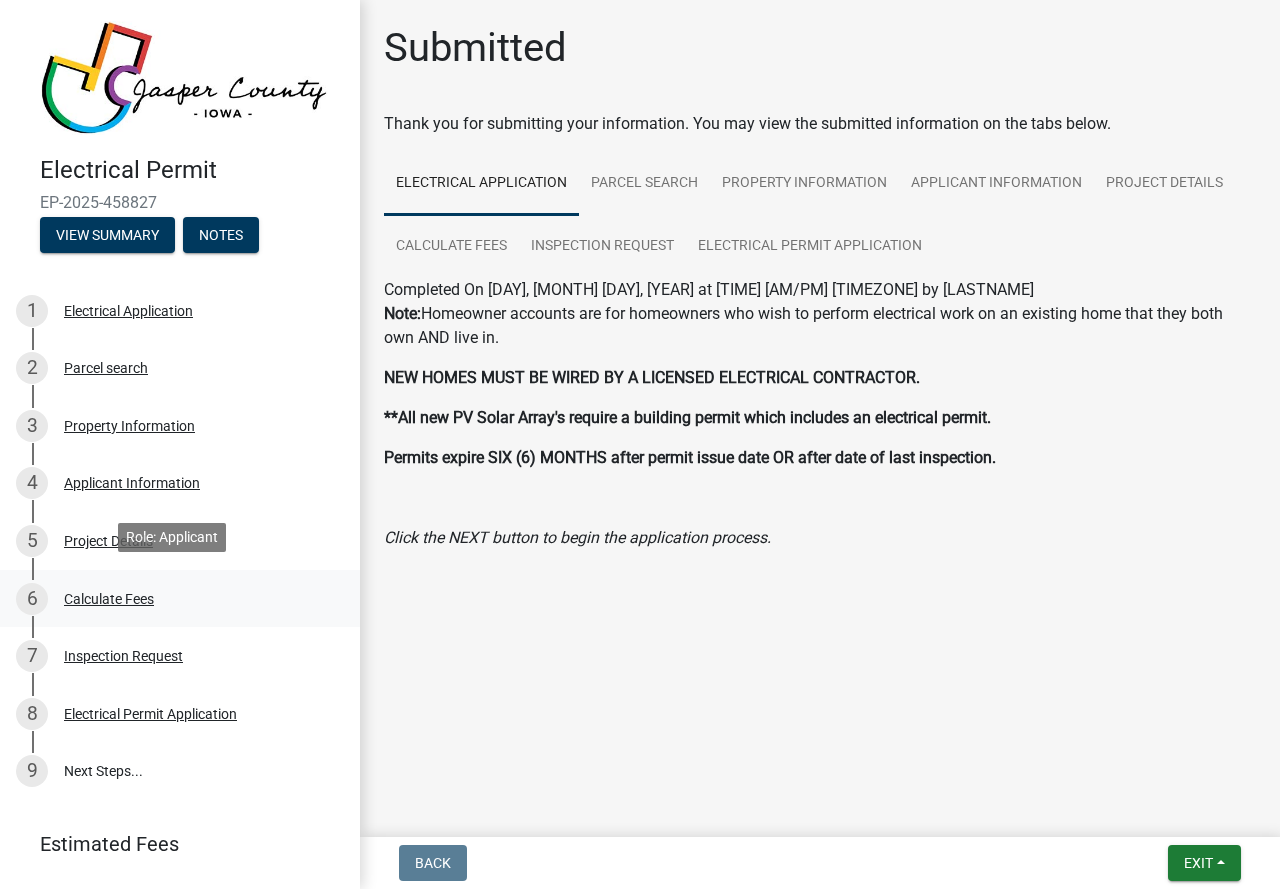 click on "Calculate Fees" at bounding box center [109, 599] 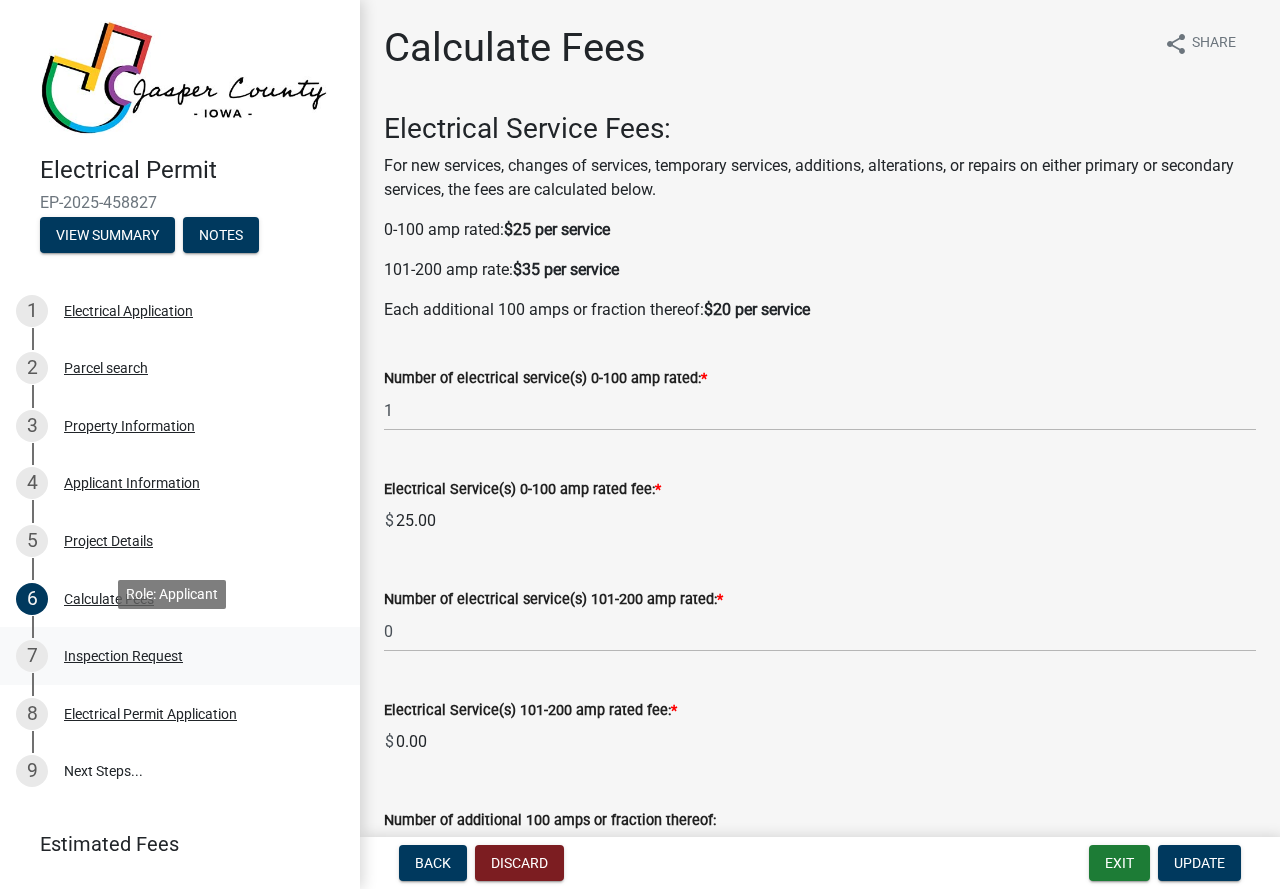 click on "Inspection Request" at bounding box center [123, 656] 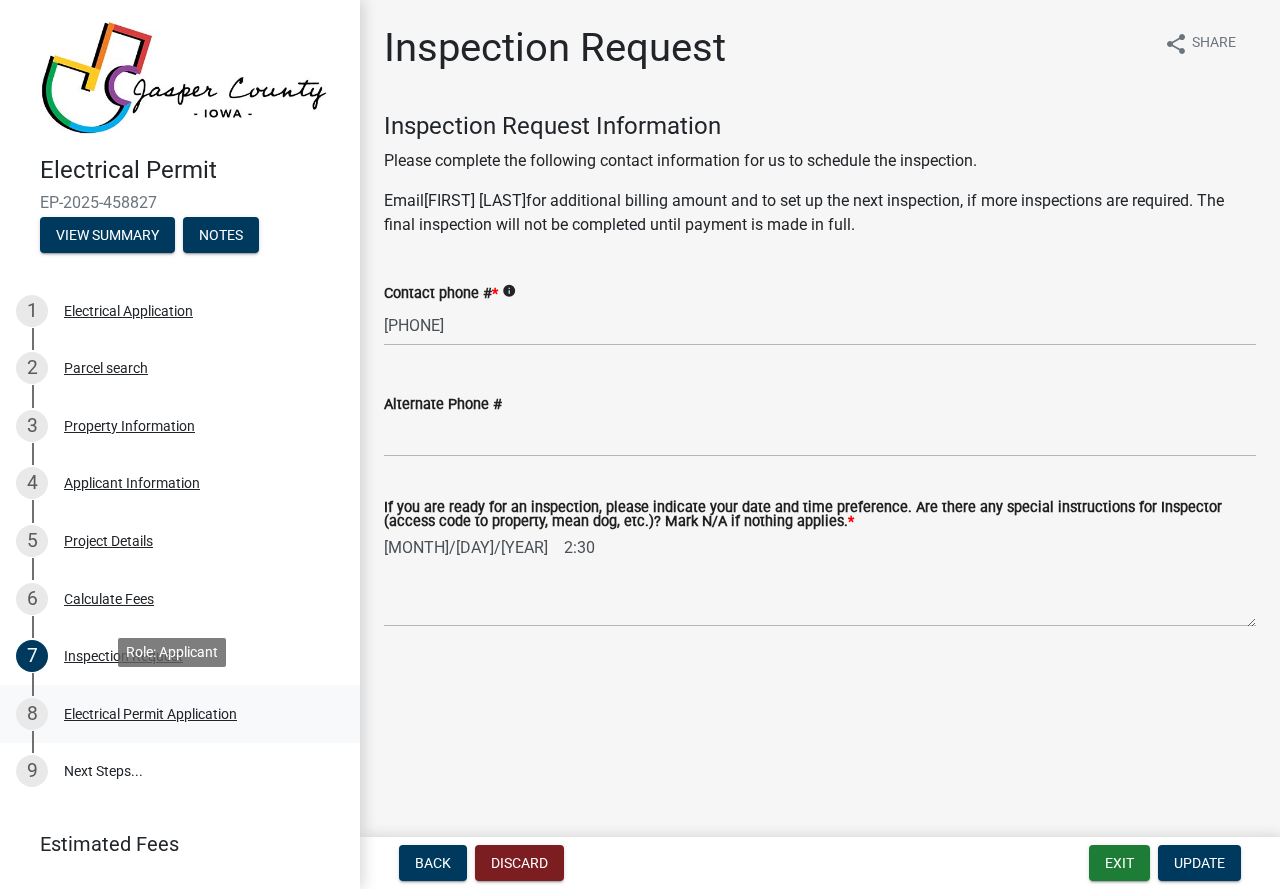 click on "Electrical Permit Application" at bounding box center (150, 714) 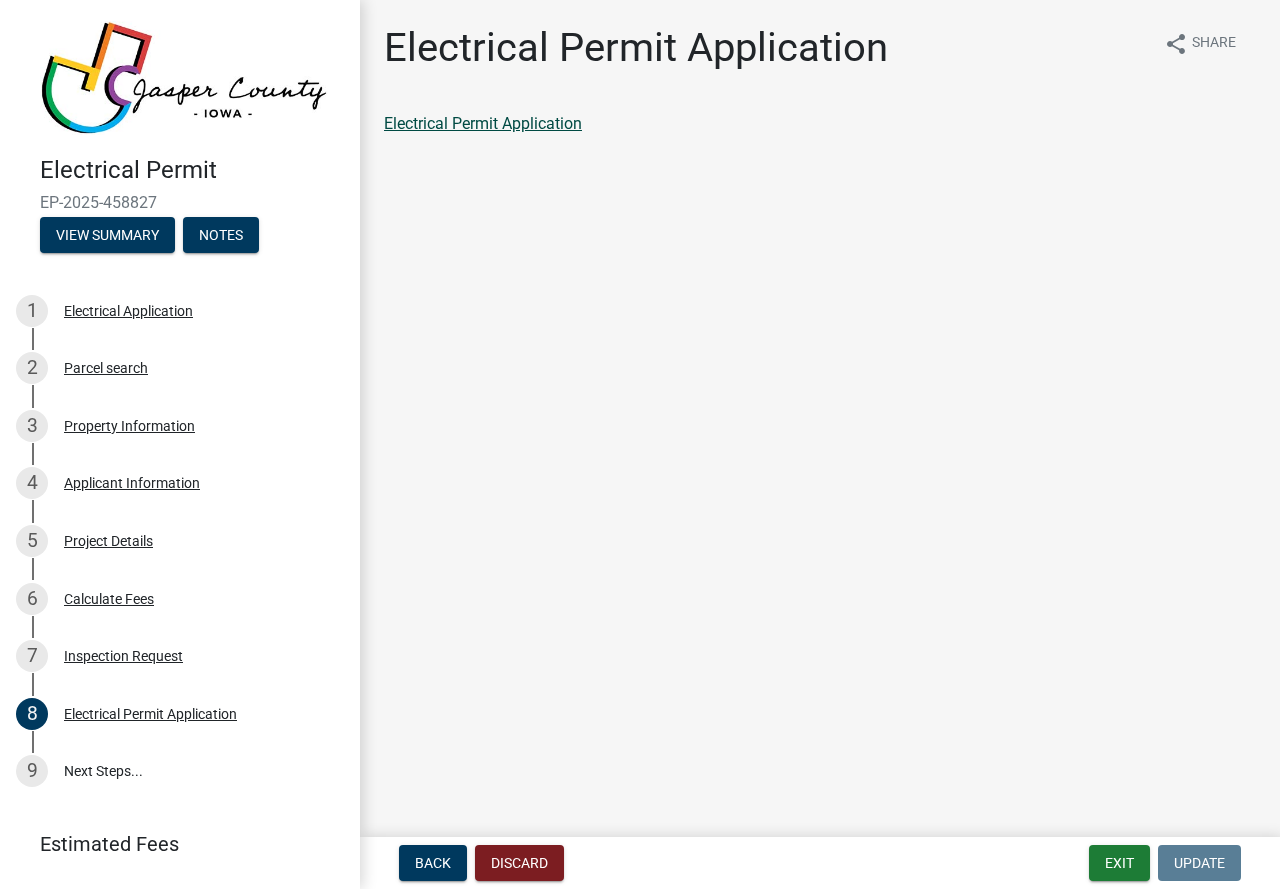 click on "Electrical Permit Application" 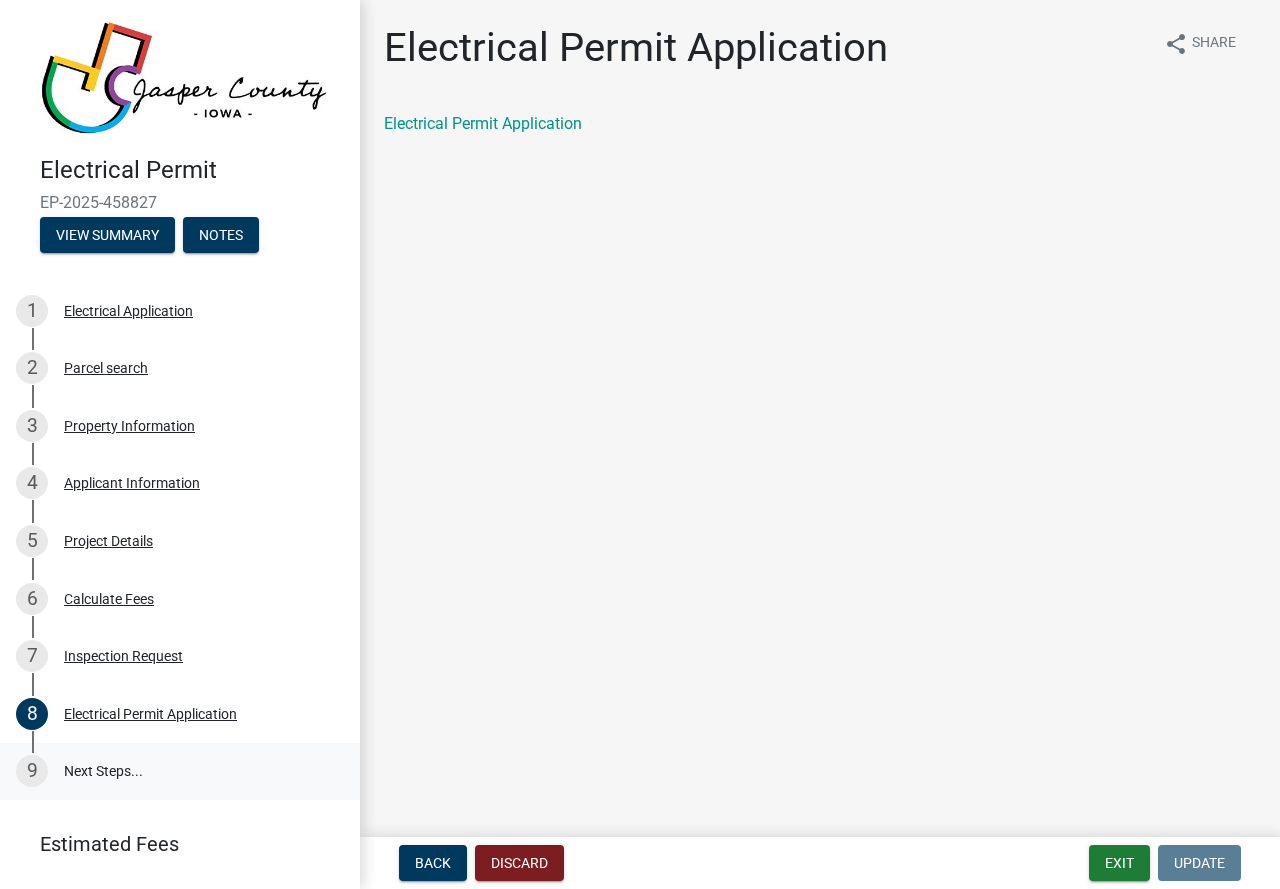 click on "9   Next Steps..." at bounding box center [180, 772] 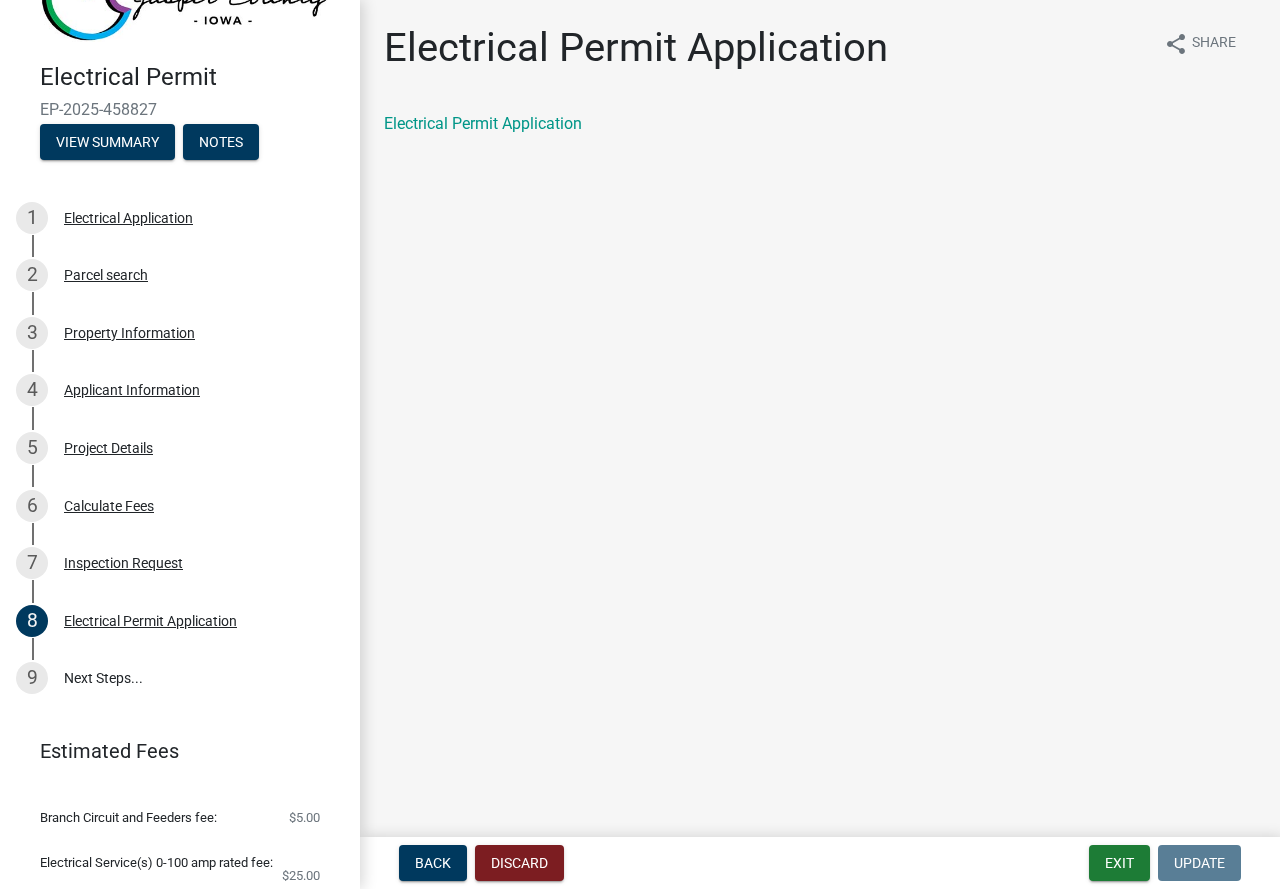 scroll, scrollTop: 207, scrollLeft: 0, axis: vertical 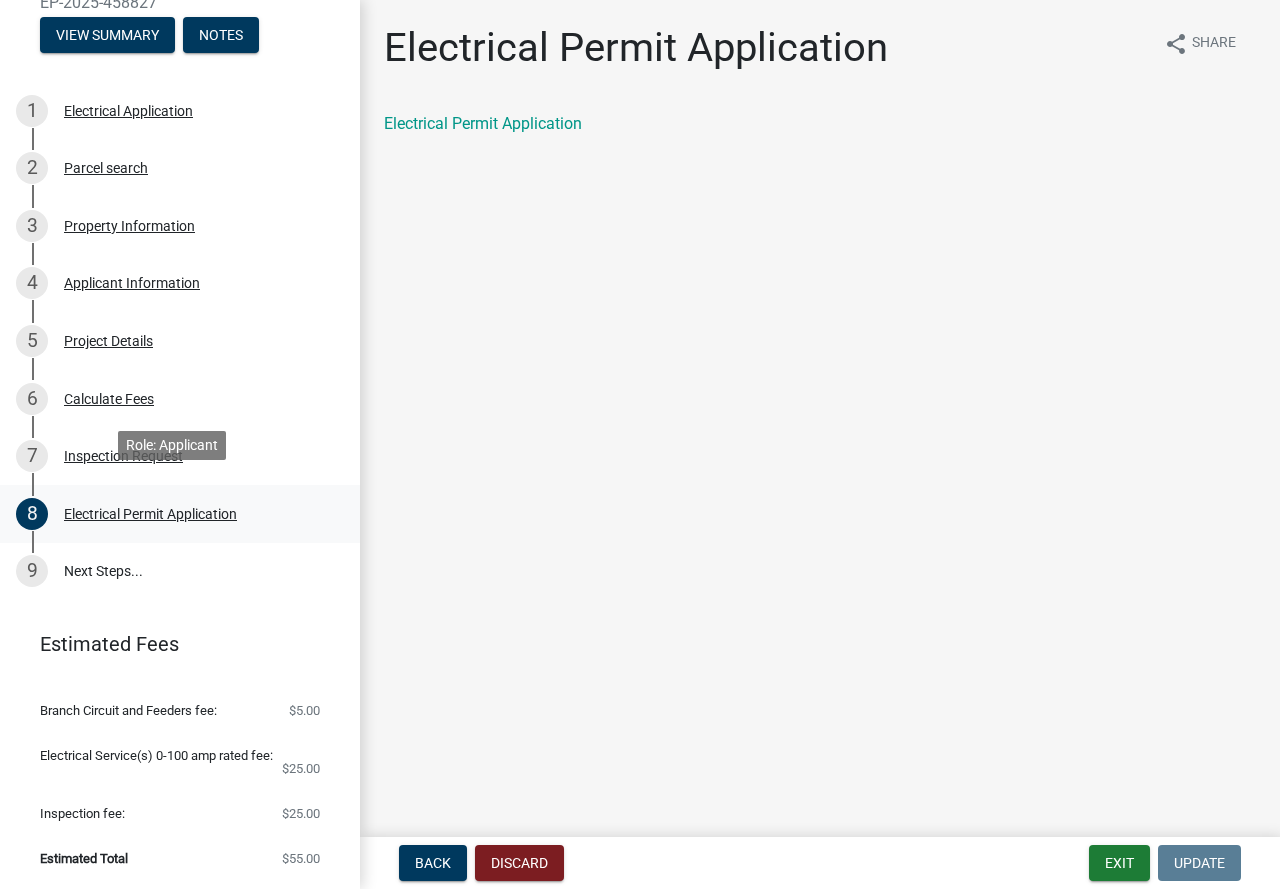 click on "Electrical Permit Application" at bounding box center (150, 514) 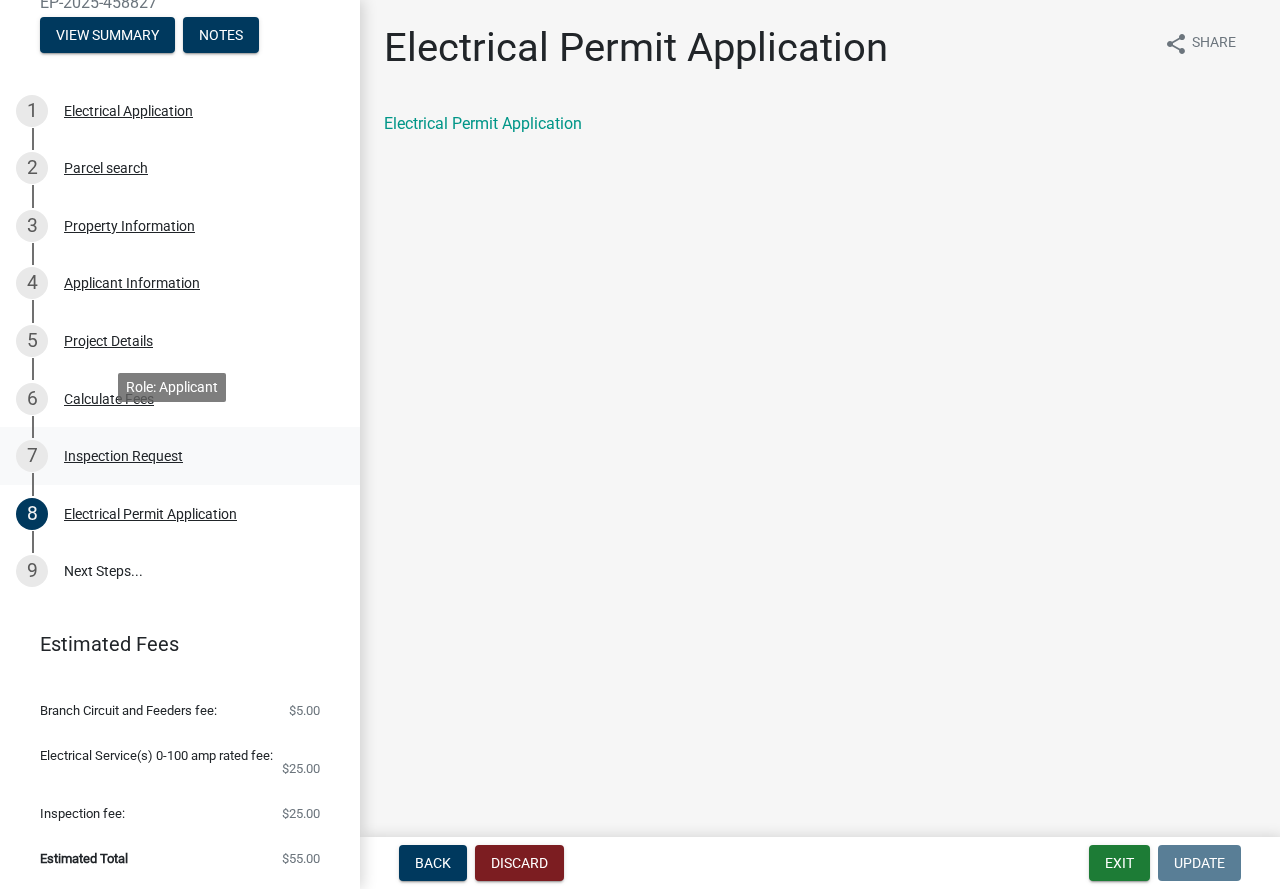 click on "7" at bounding box center [32, 456] 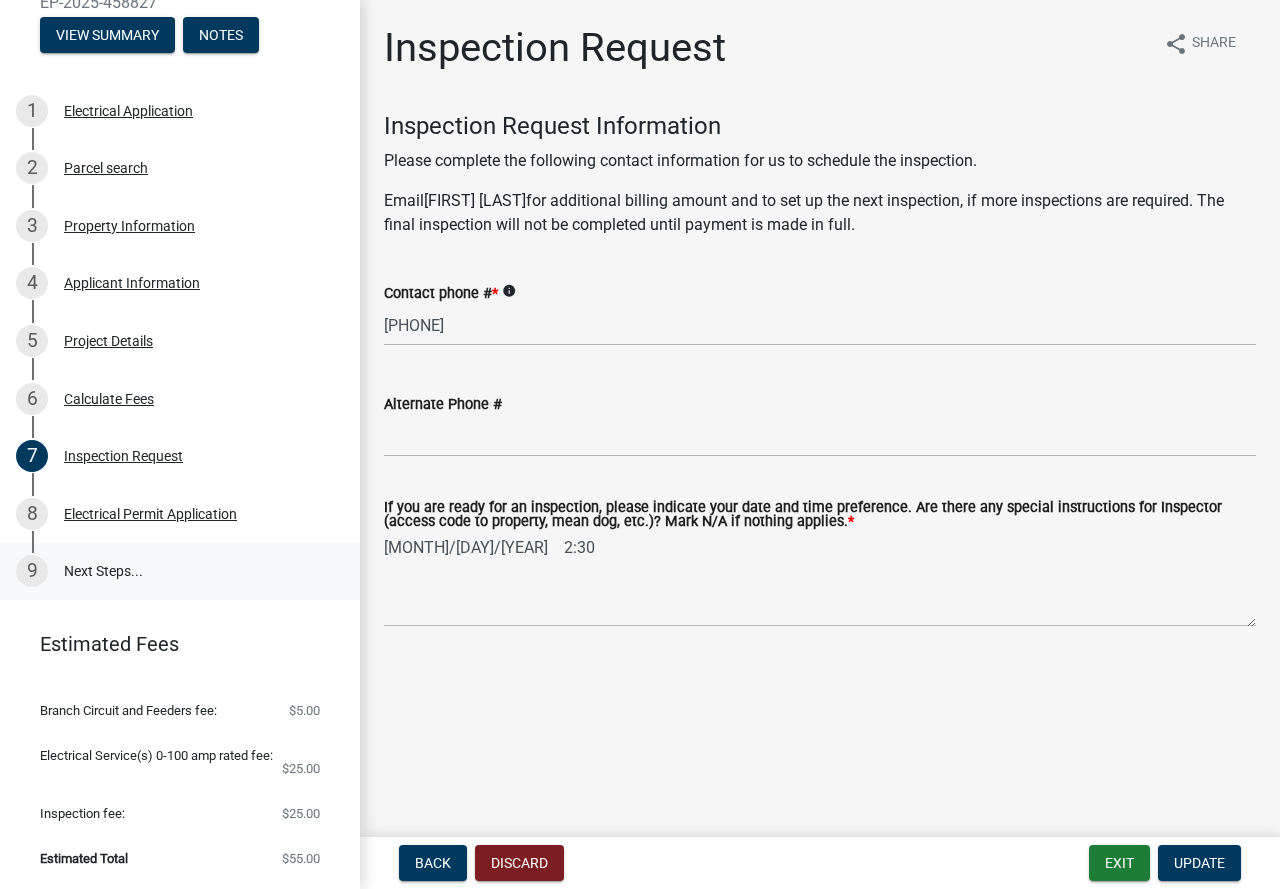 click on "9   Next Steps..." at bounding box center [180, 572] 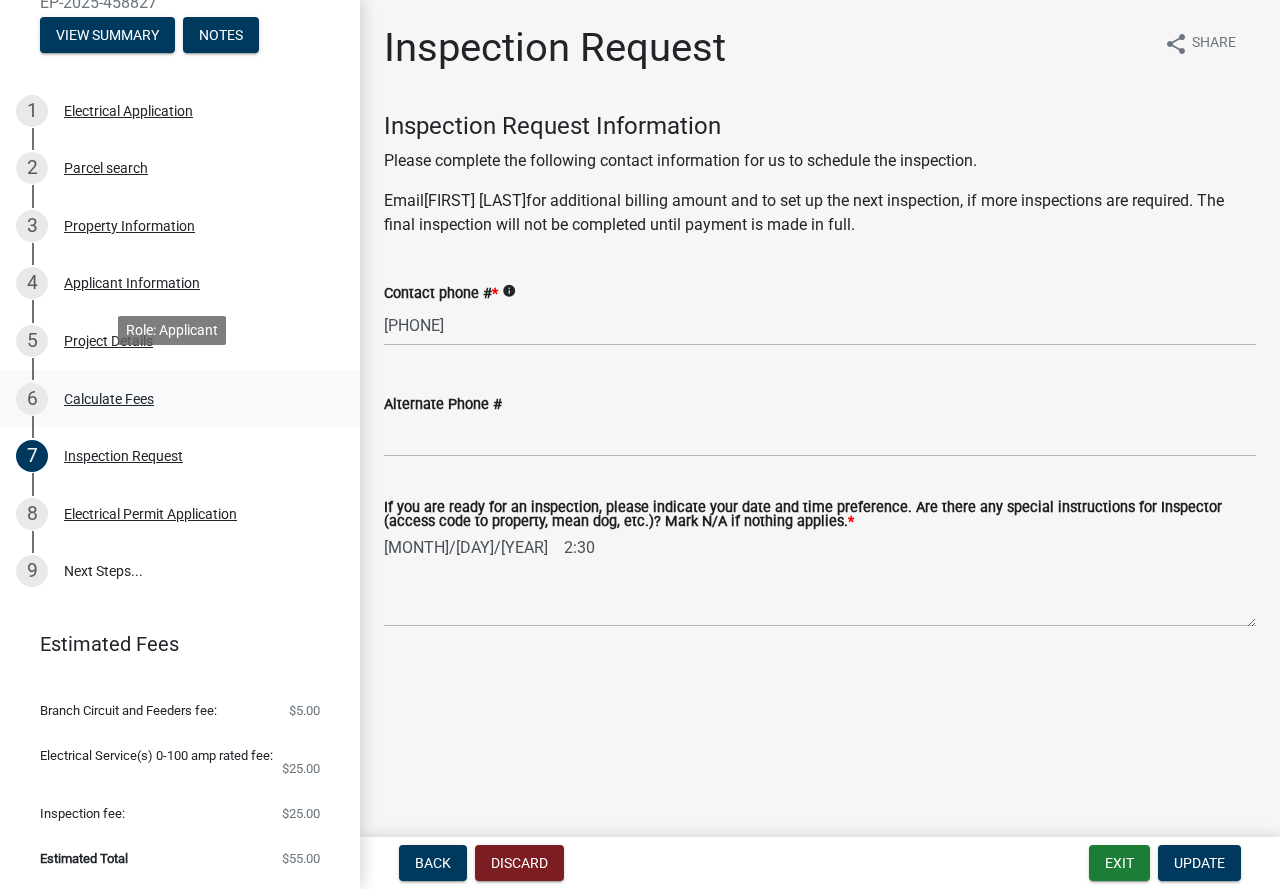 click on "Calculate Fees" at bounding box center (109, 399) 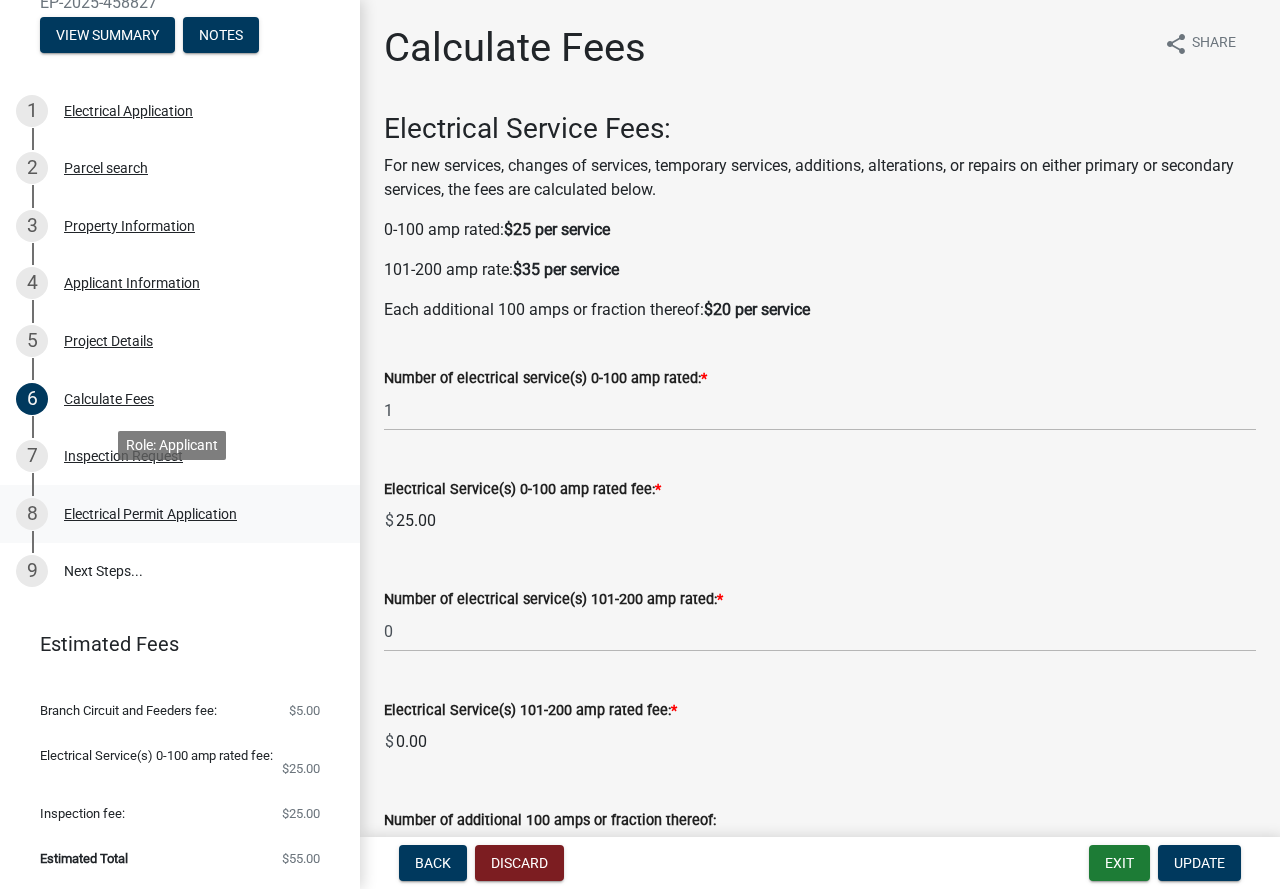 click on "Electrical Permit Application" at bounding box center (150, 514) 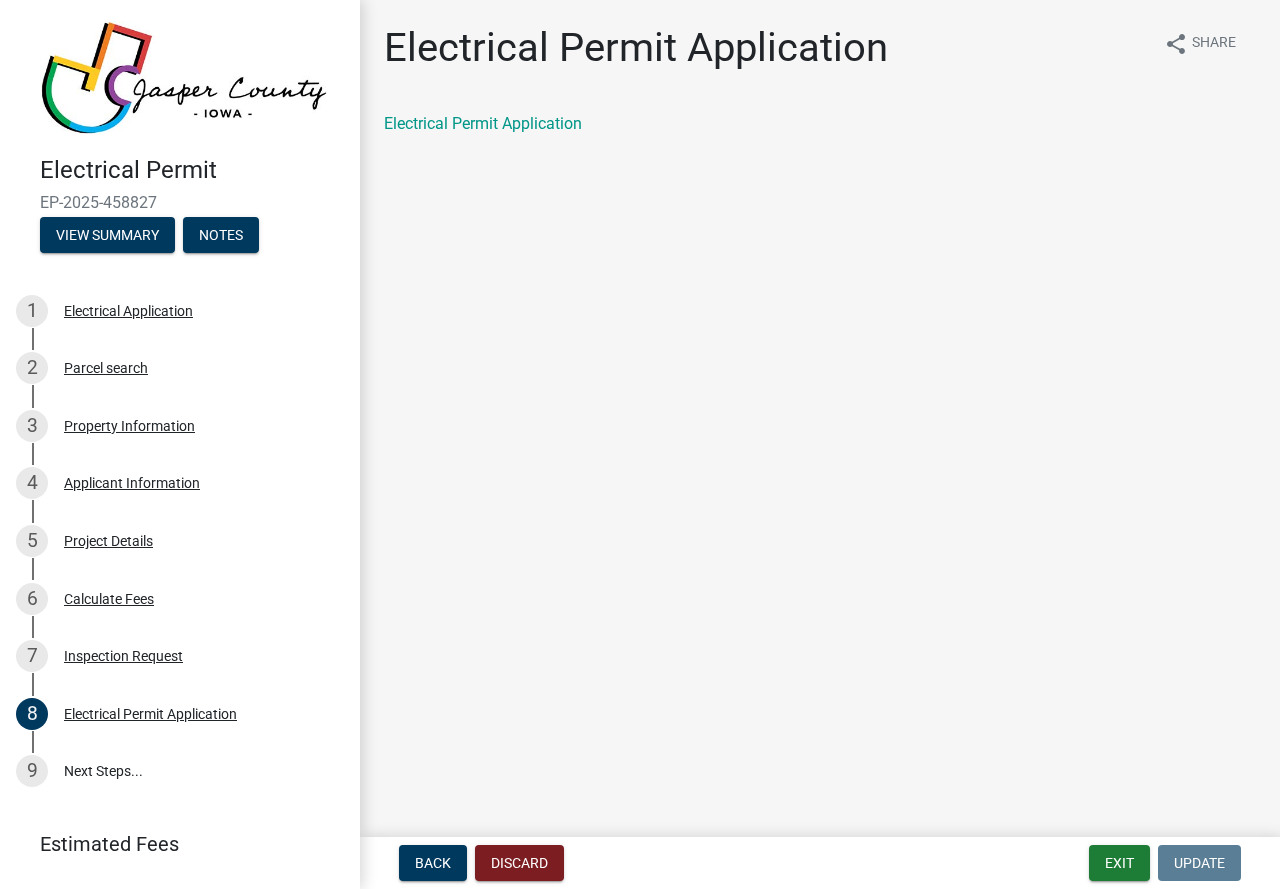 scroll, scrollTop: 207, scrollLeft: 0, axis: vertical 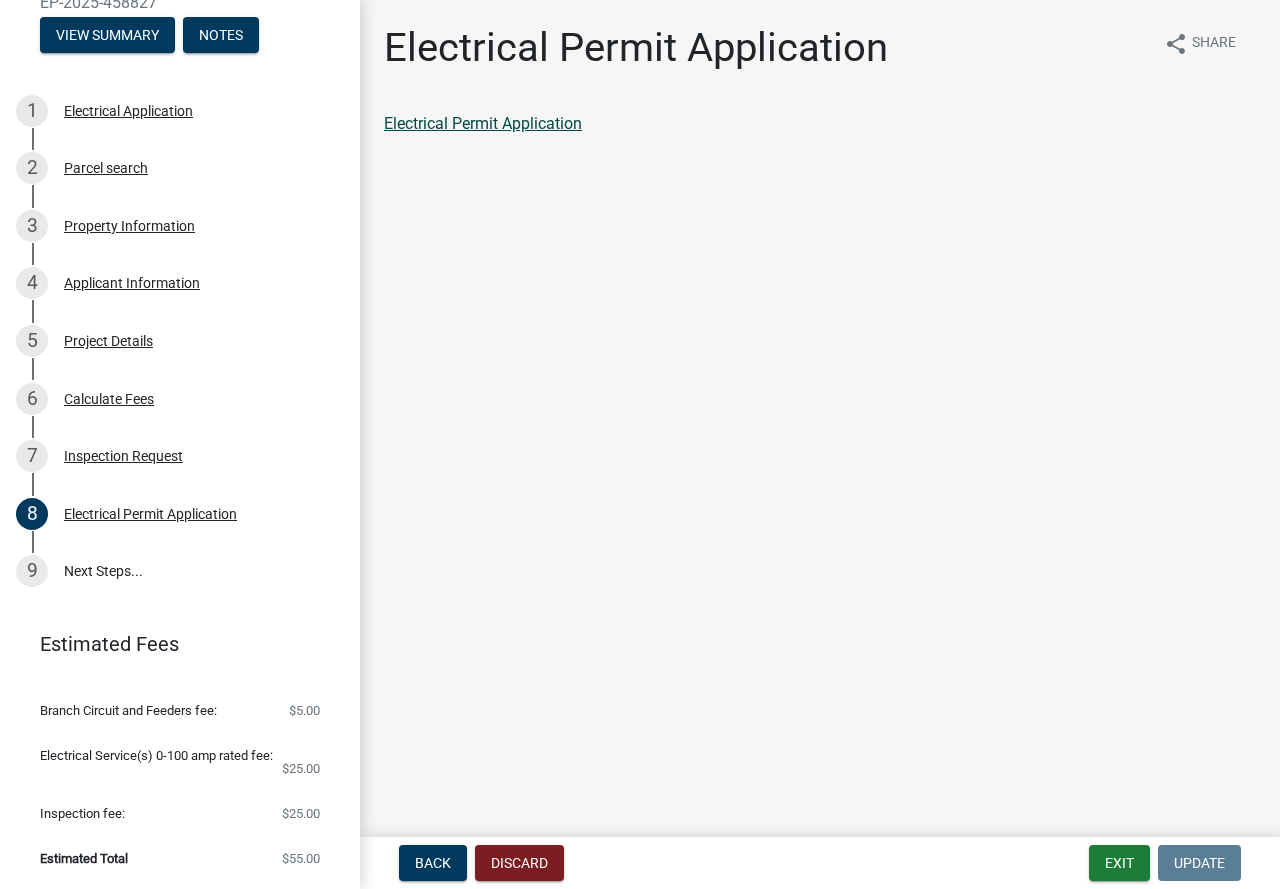 click on "Electrical Permit Application" 